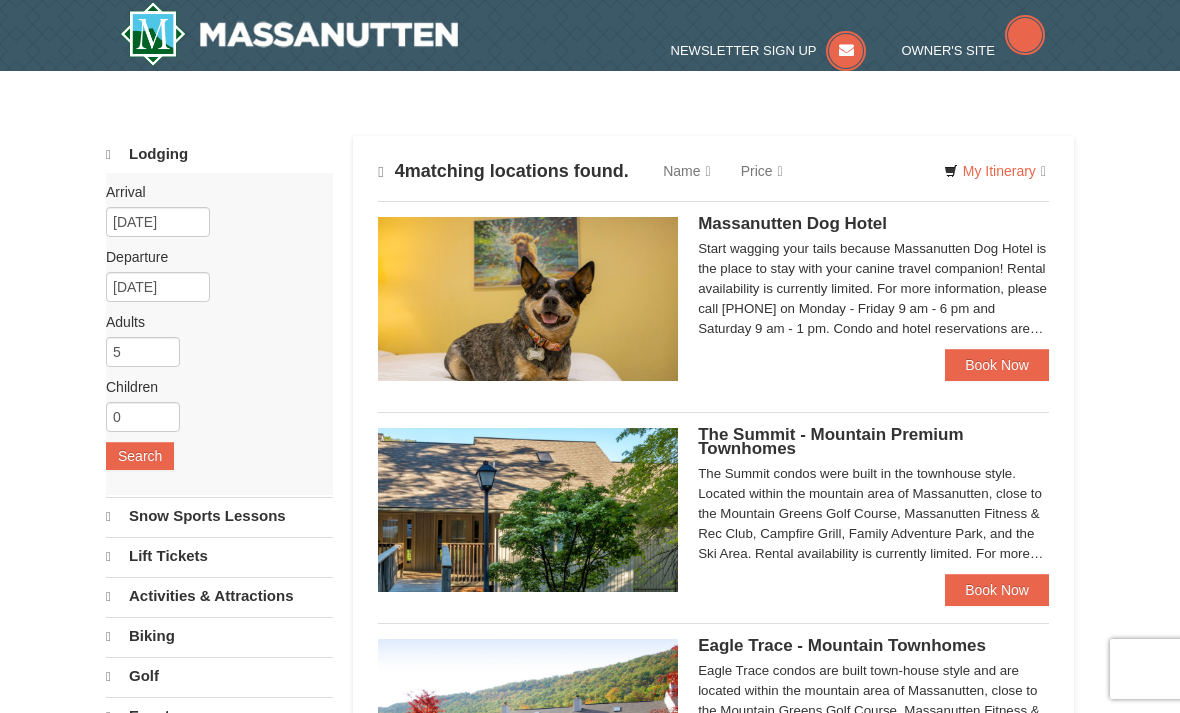 scroll, scrollTop: 0, scrollLeft: 0, axis: both 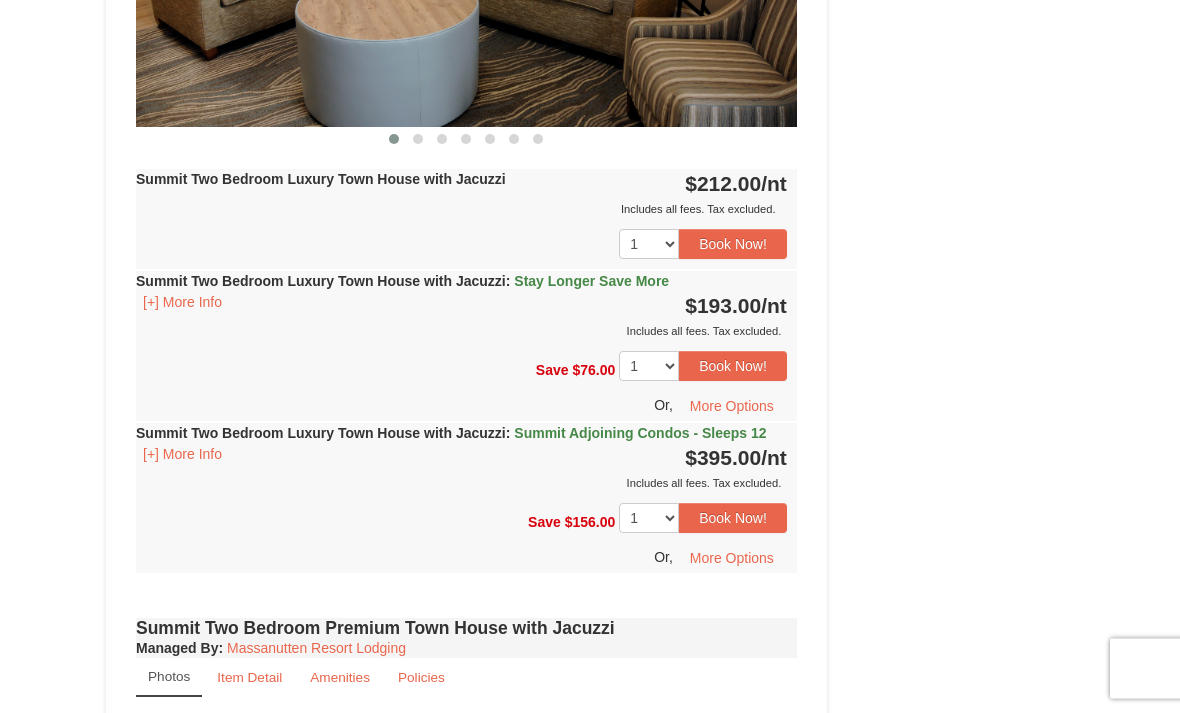 click on "Book Now!" at bounding box center (733, 367) 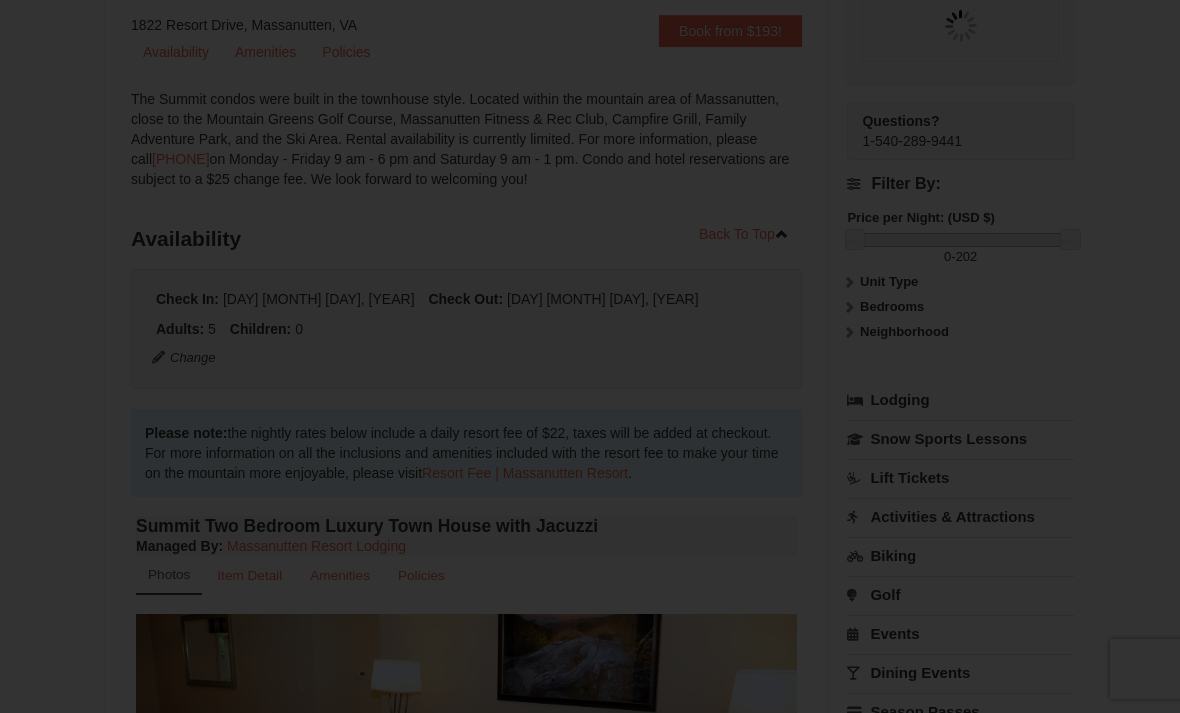 scroll, scrollTop: 195, scrollLeft: 0, axis: vertical 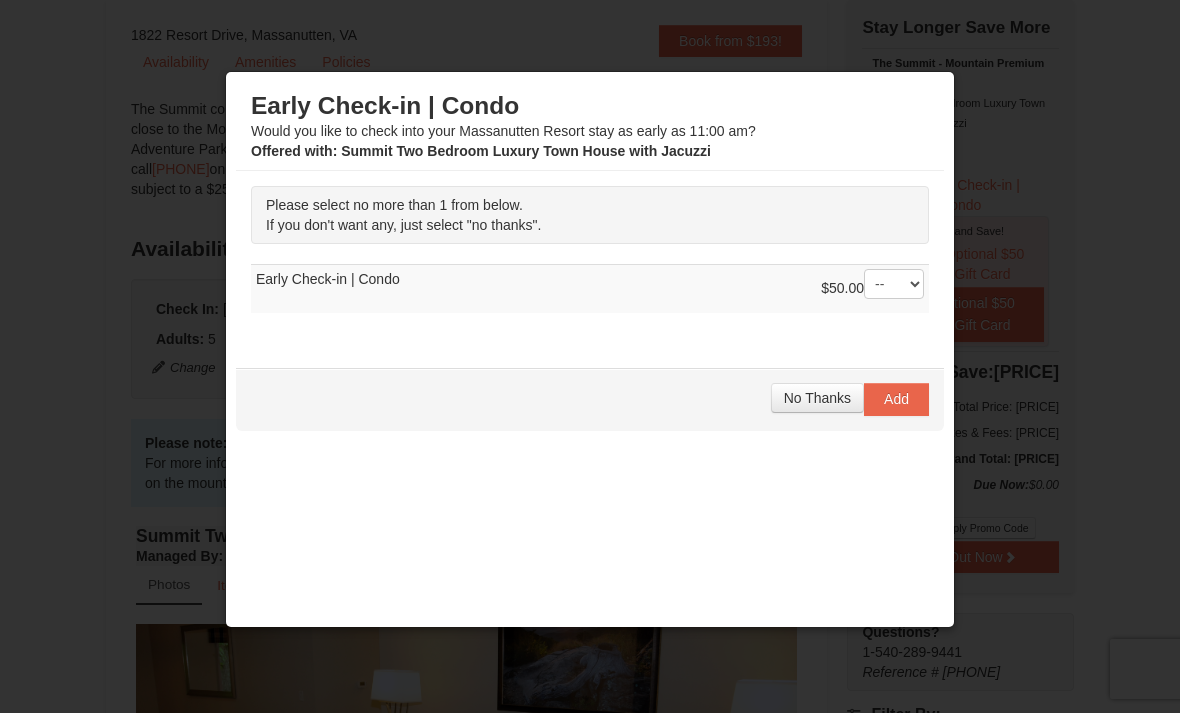 click on "No Thanks" at bounding box center (817, 398) 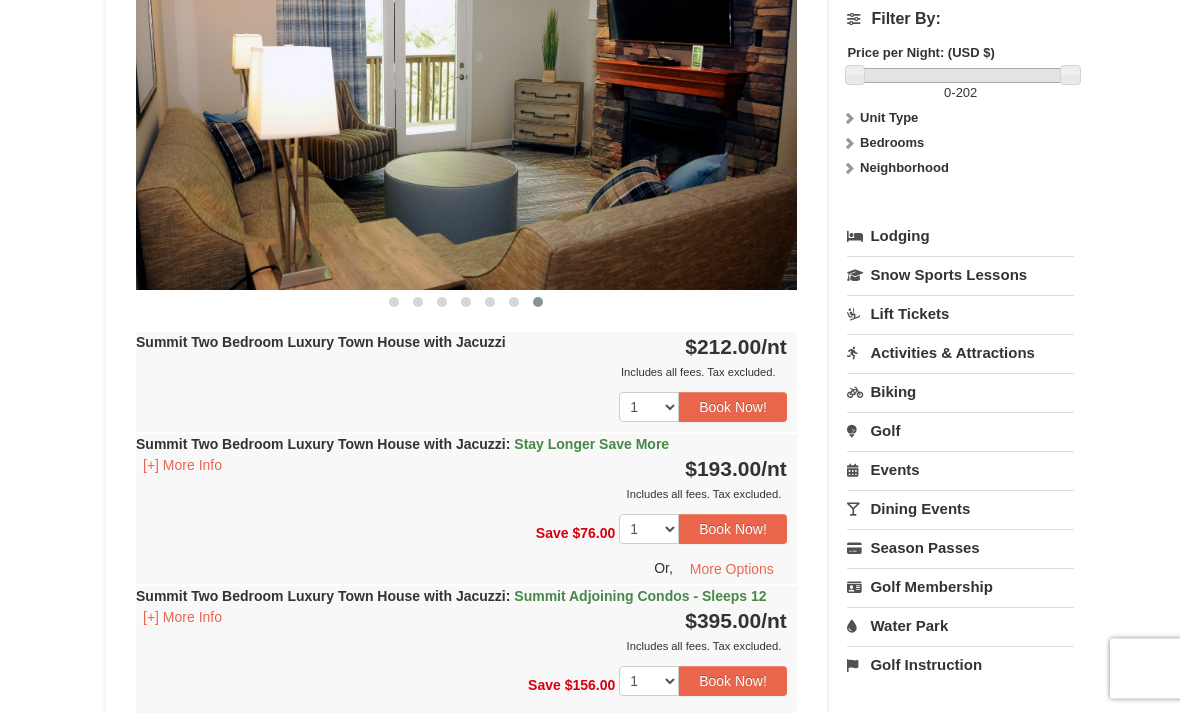 scroll, scrollTop: 891, scrollLeft: 0, axis: vertical 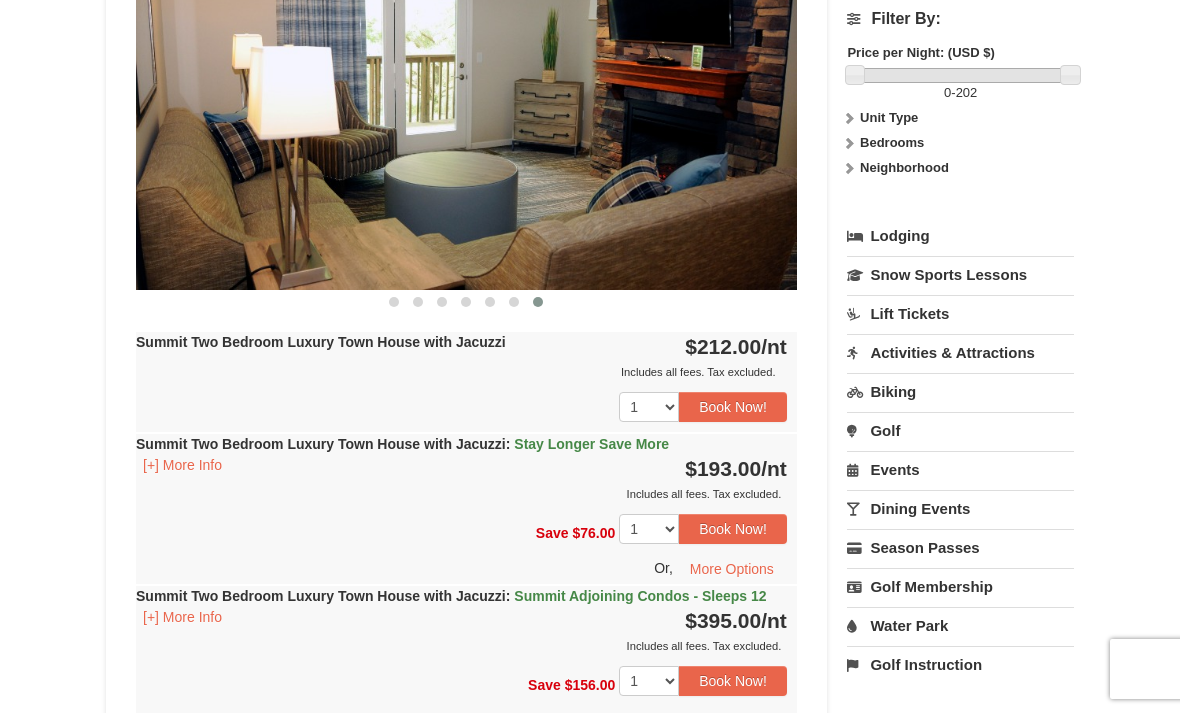 click on "Summit Two Bedroom Luxury Town House with Jacuzzi  :
Stay Longer Save More" at bounding box center [402, 444] 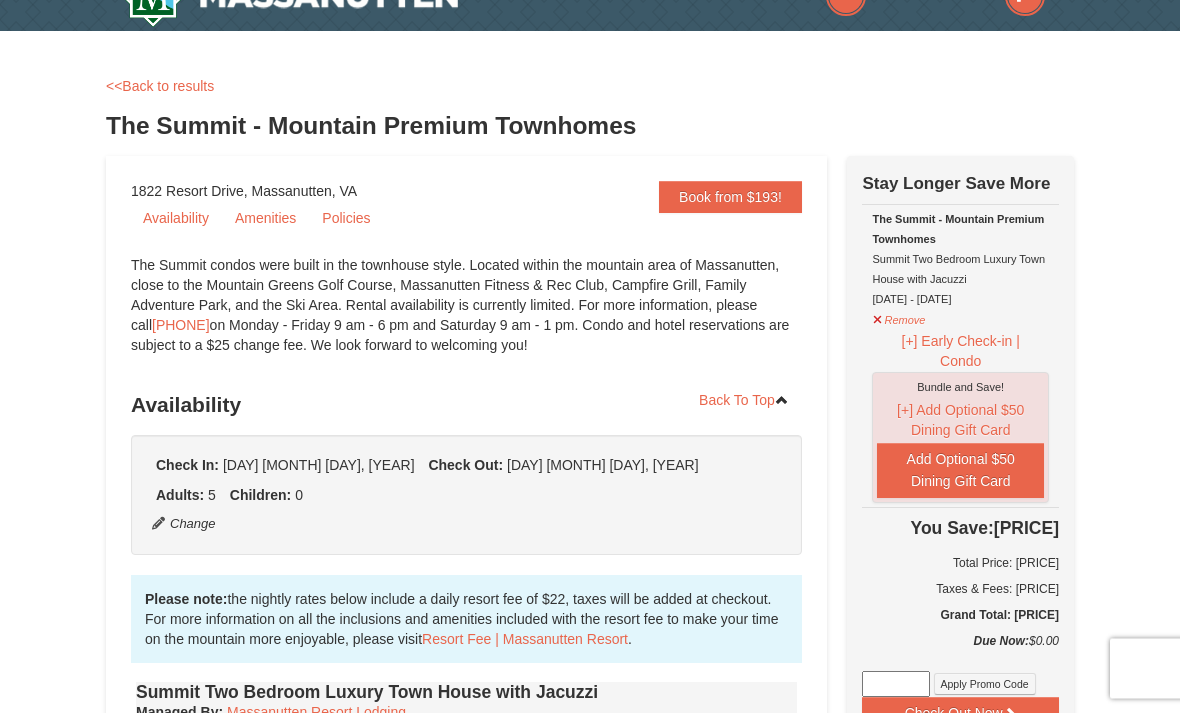scroll, scrollTop: 0, scrollLeft: 0, axis: both 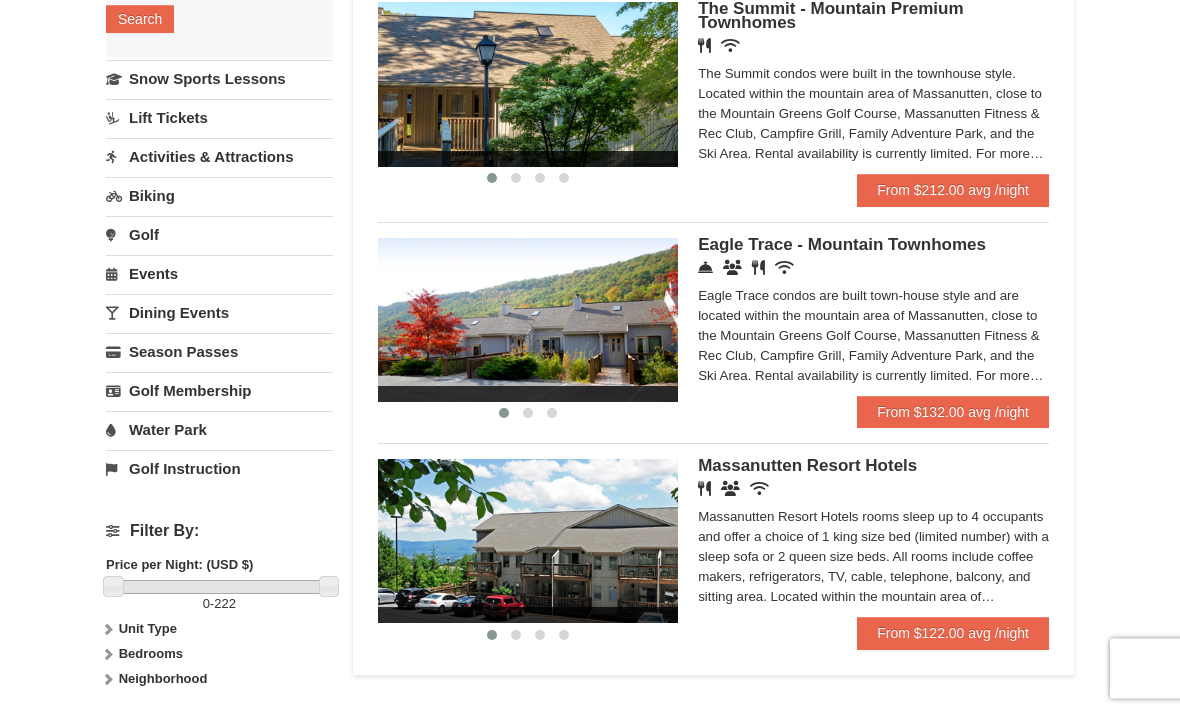 click on "Unit Type" at bounding box center [219, 630] 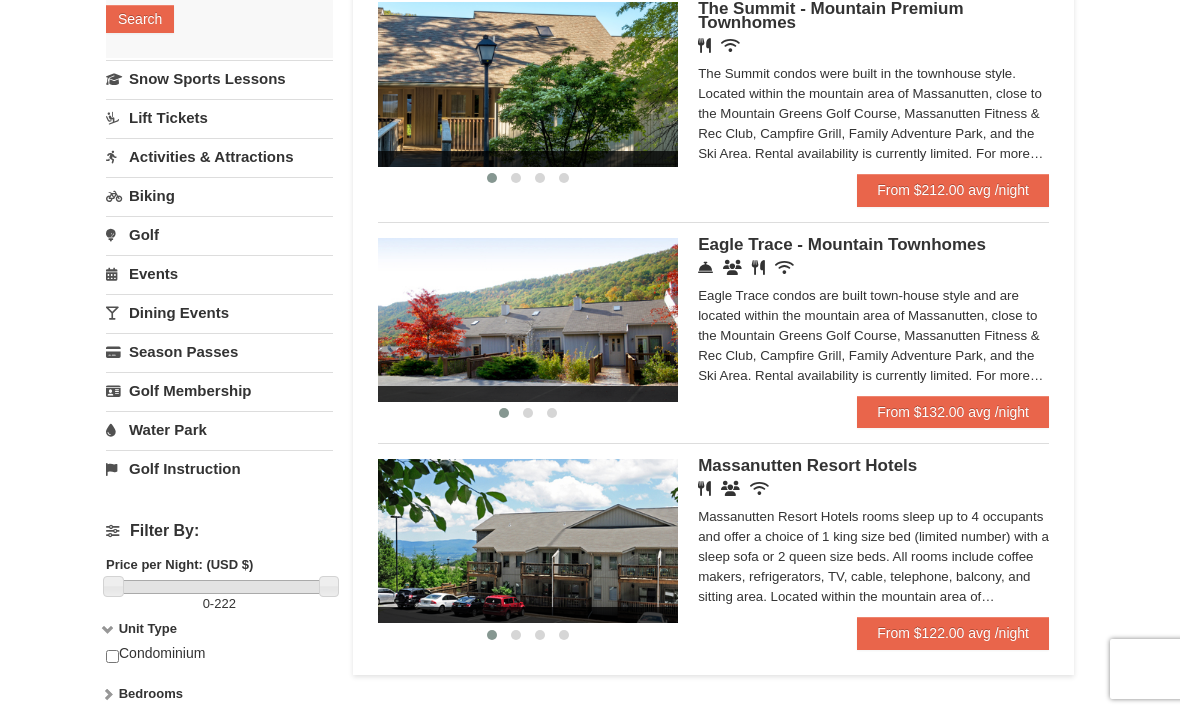 click on "Bedrooms" at bounding box center [151, 693] 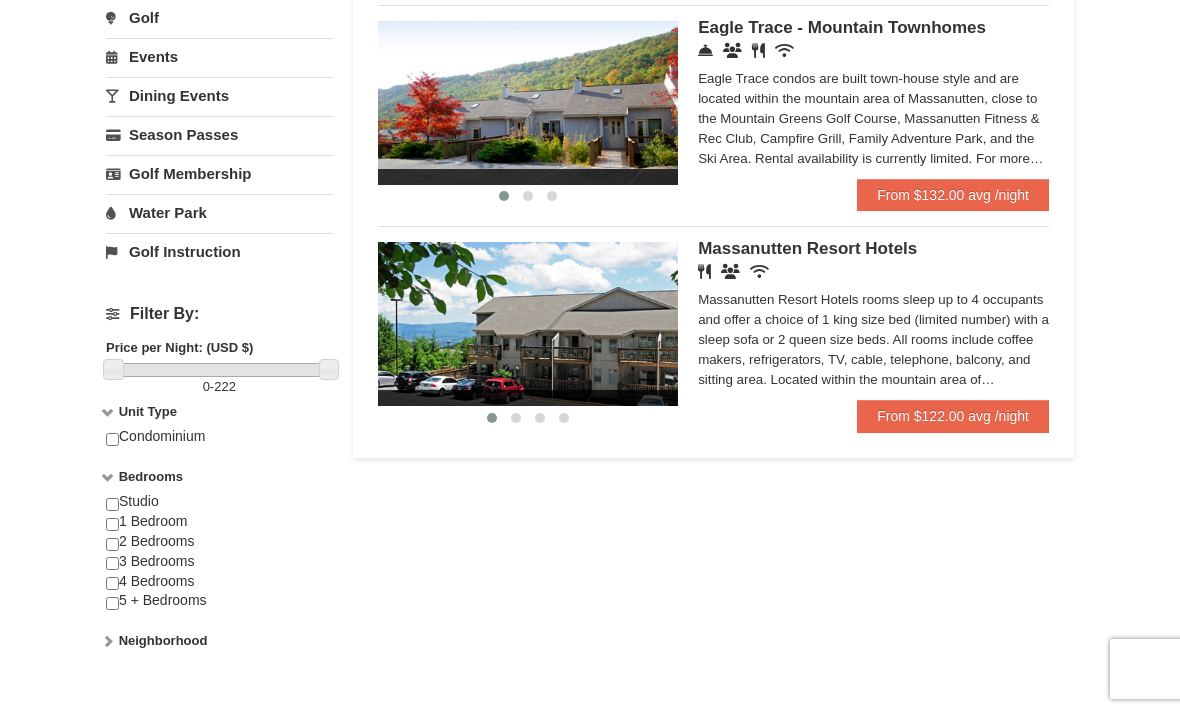 scroll, scrollTop: 653, scrollLeft: 0, axis: vertical 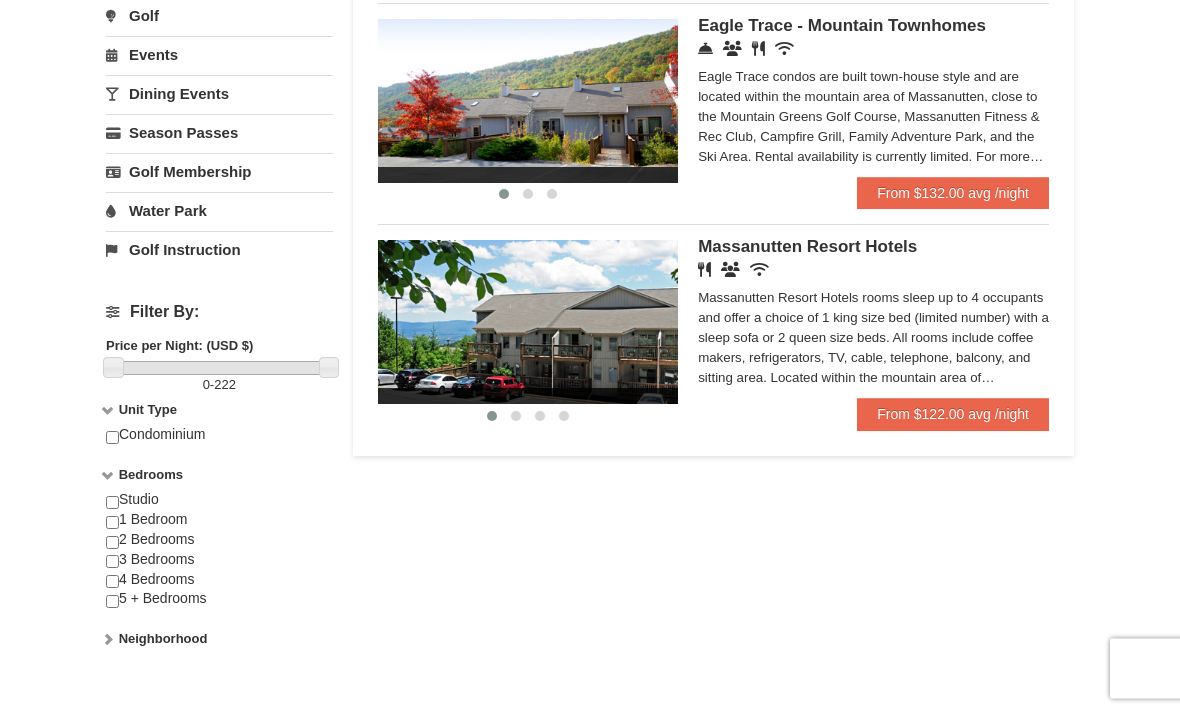 click at bounding box center (112, 582) 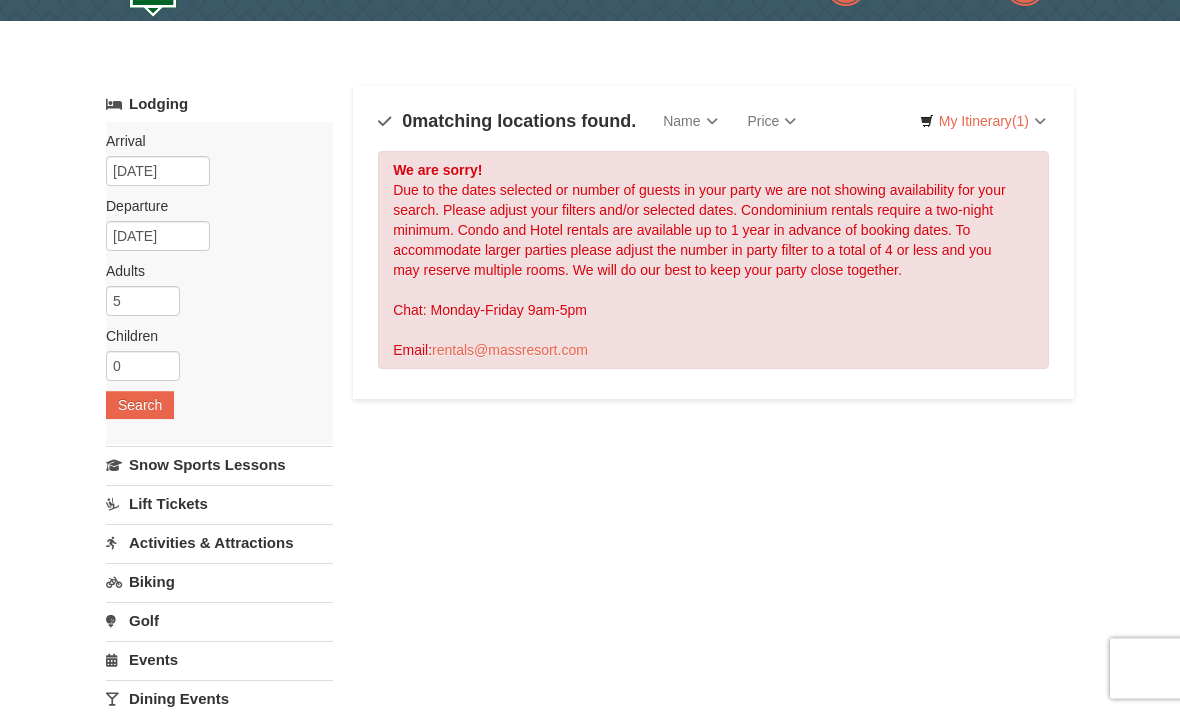 scroll, scrollTop: 0, scrollLeft: 0, axis: both 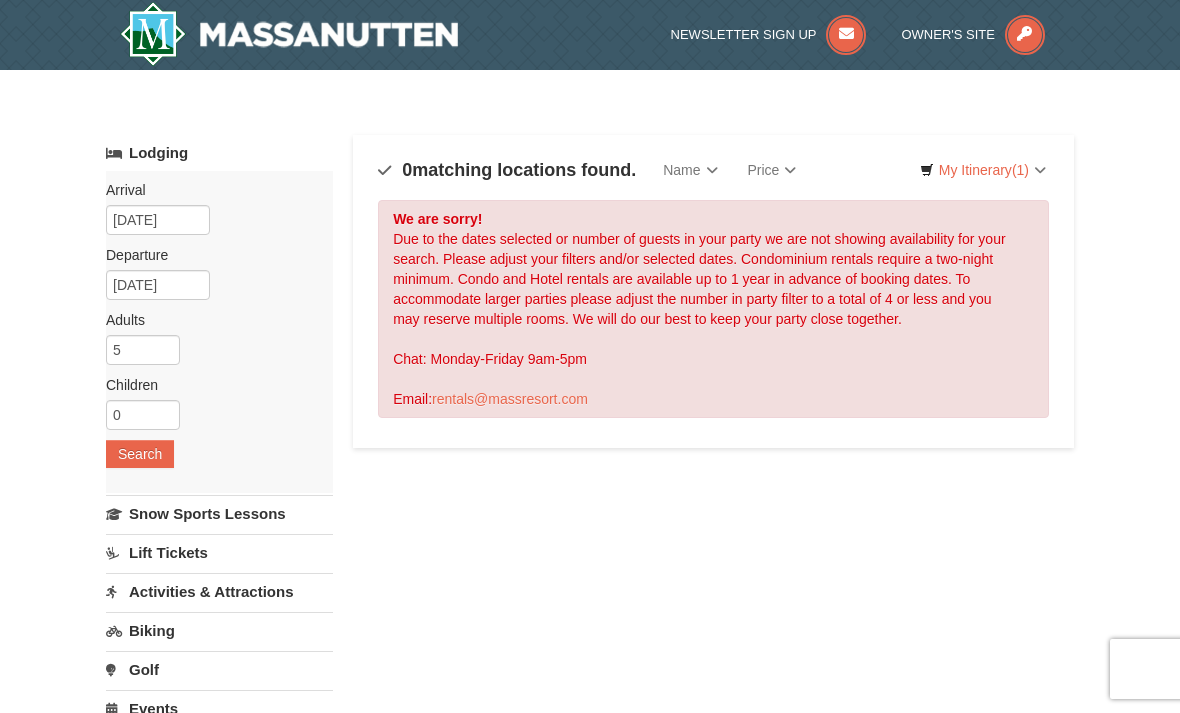 click on "Search" at bounding box center [140, 454] 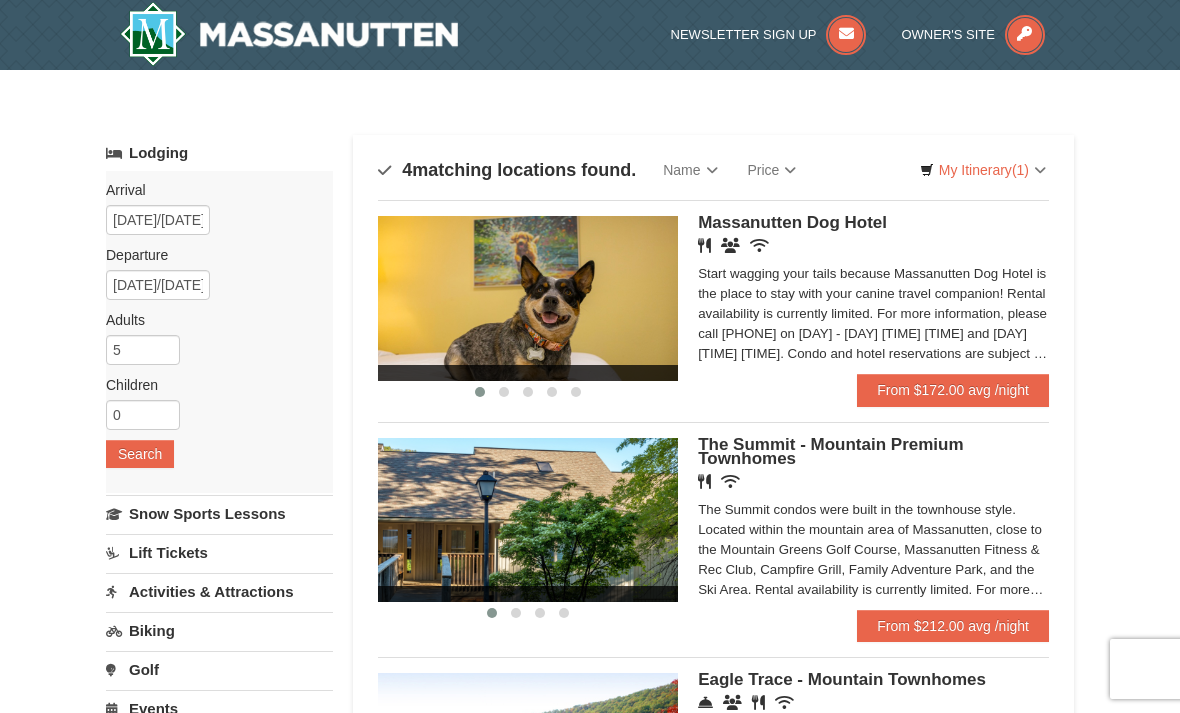 scroll, scrollTop: 0, scrollLeft: 0, axis: both 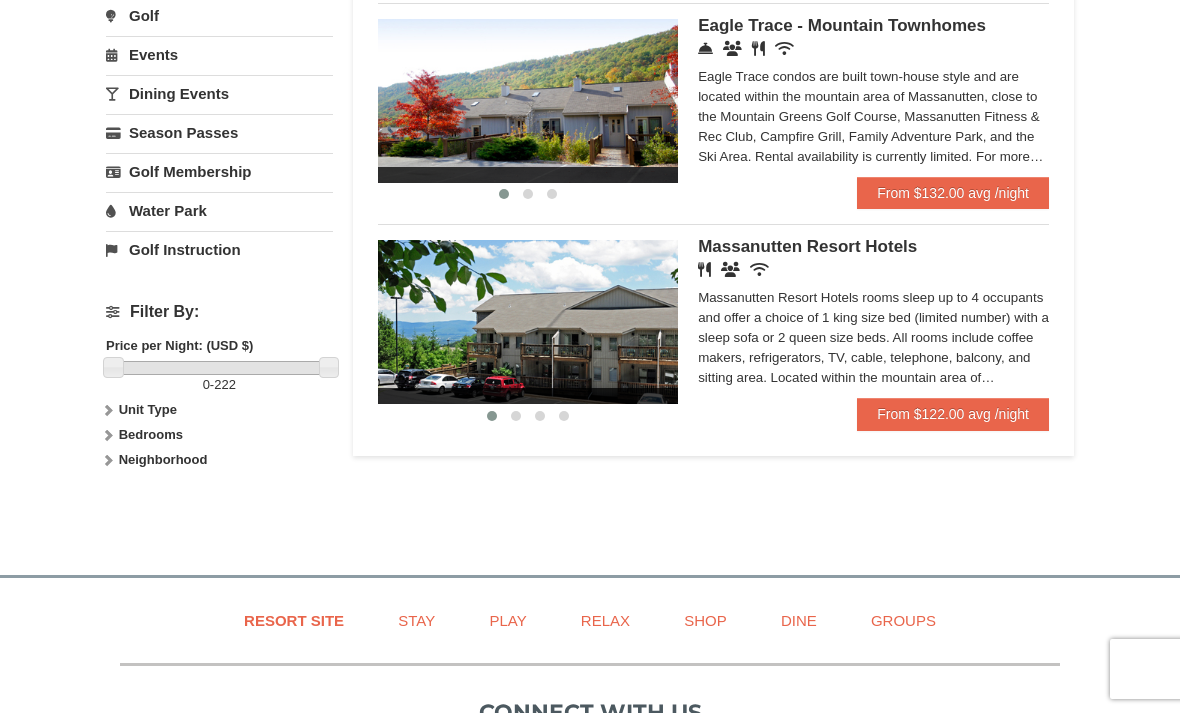 click on "Bedrooms" at bounding box center [219, 435] 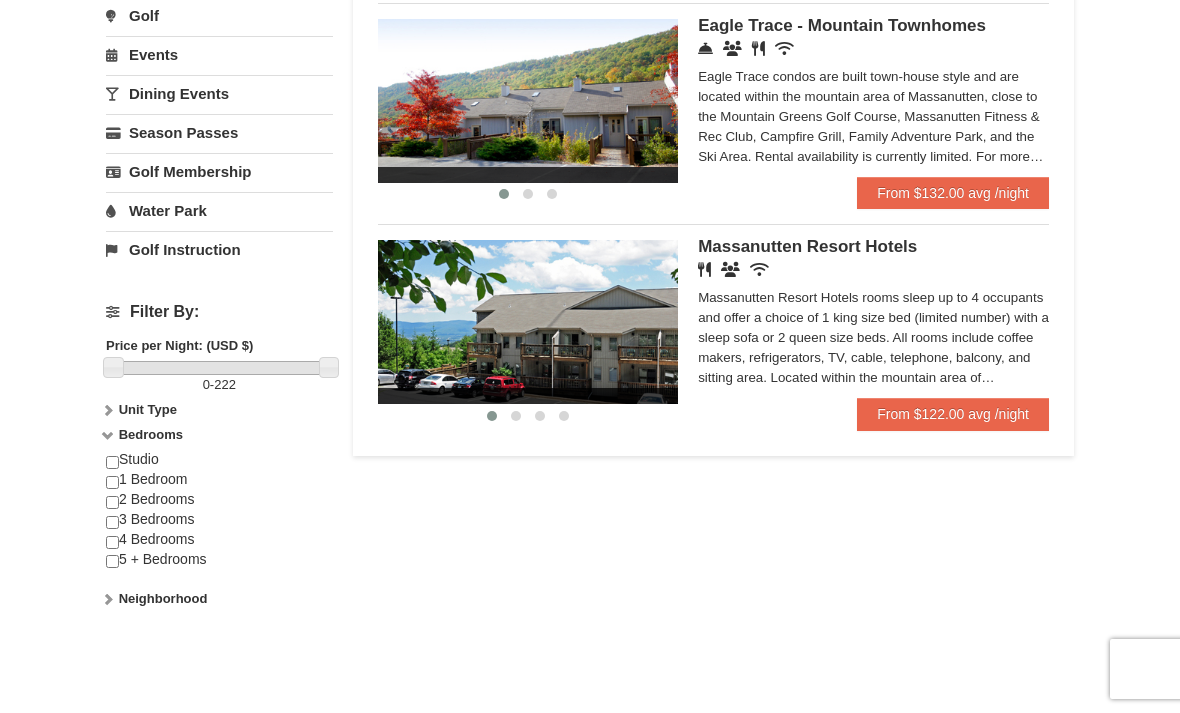 click at bounding box center [112, 542] 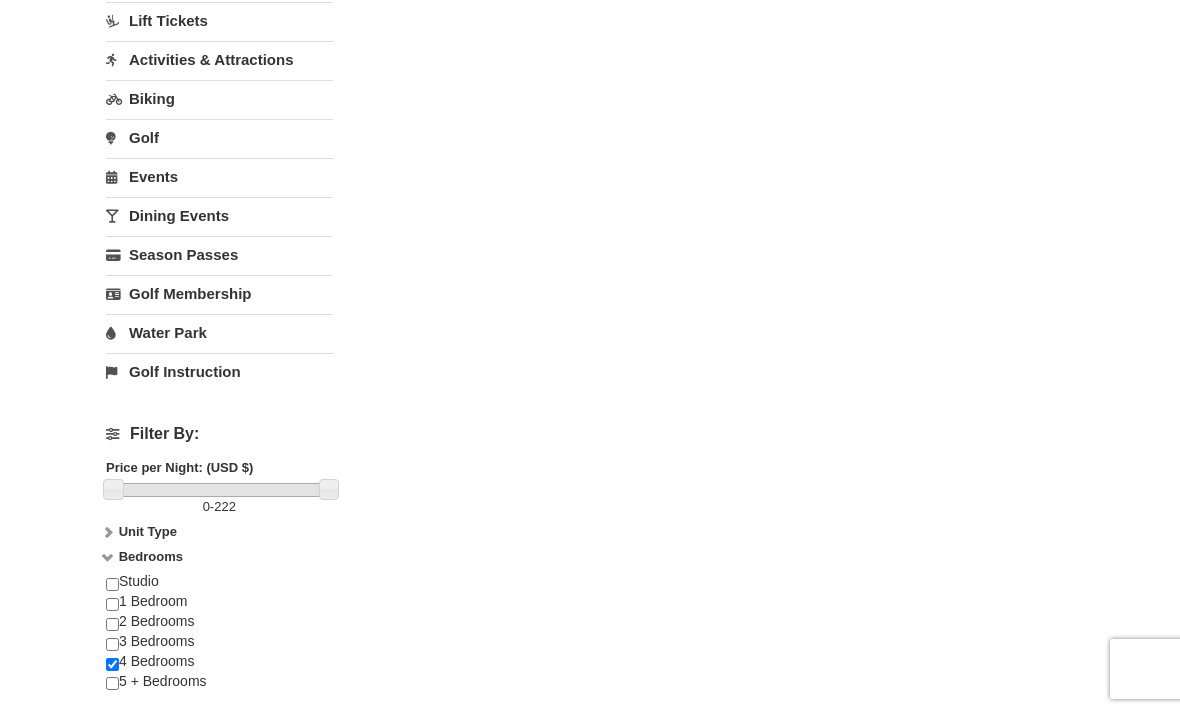 scroll, scrollTop: 531, scrollLeft: 0, axis: vertical 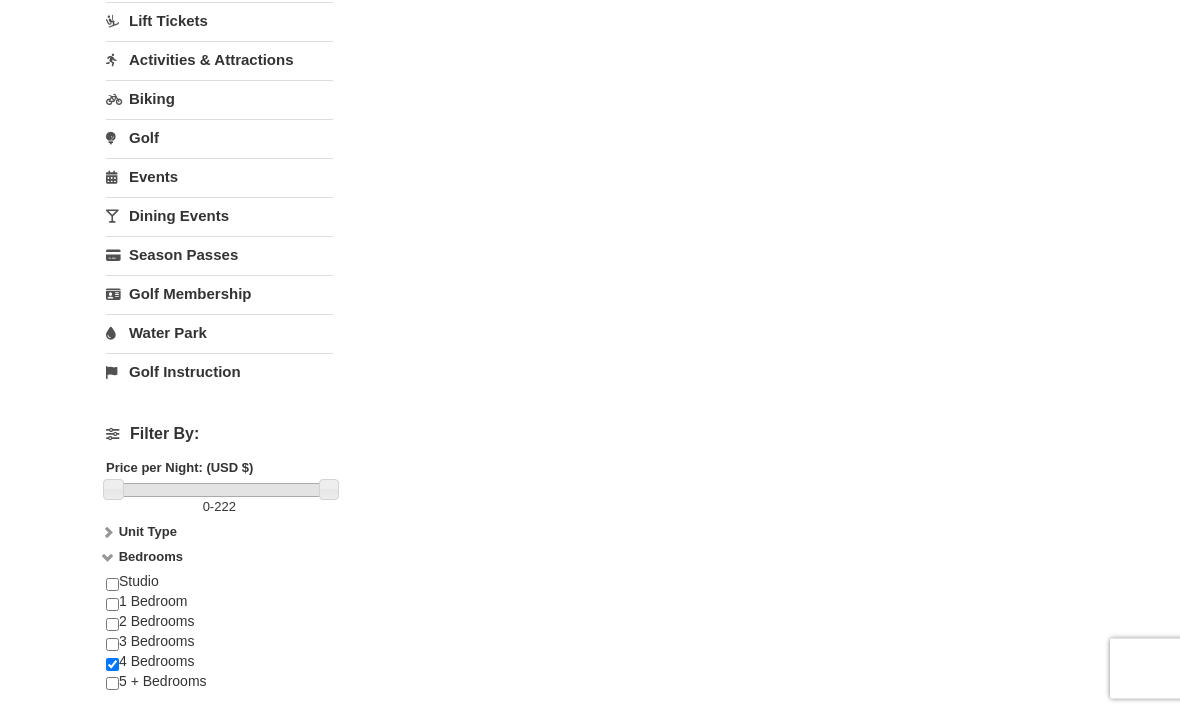 click at bounding box center (112, 585) 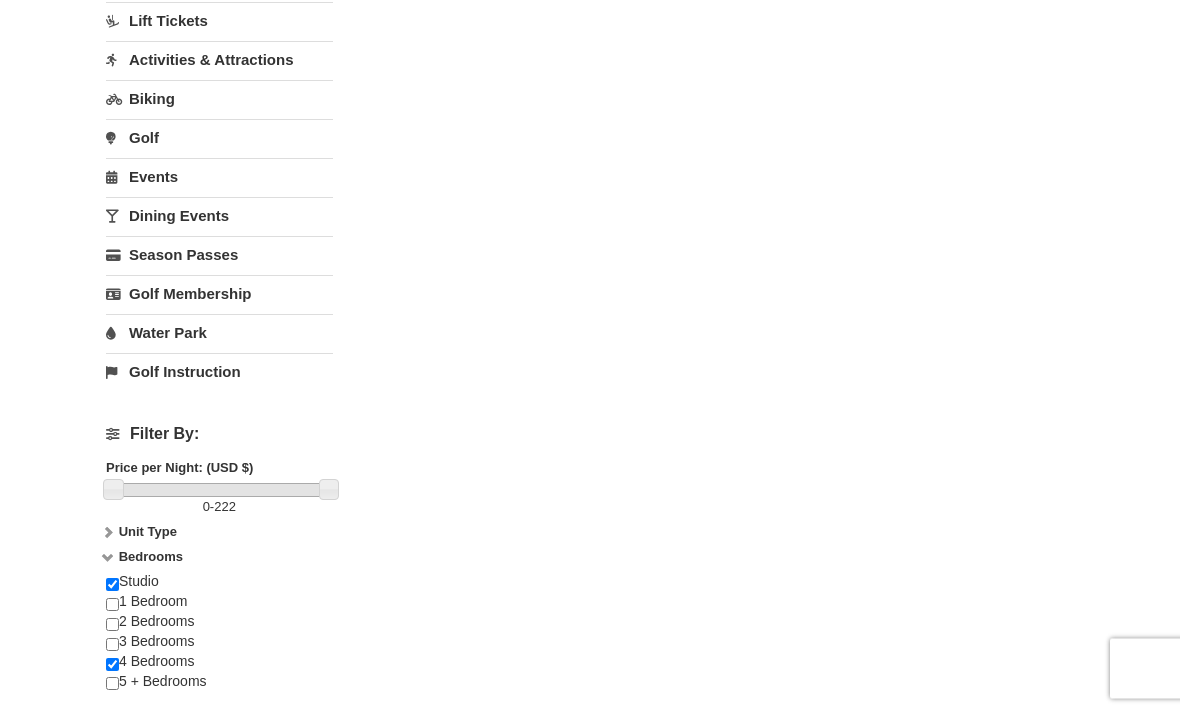 scroll, scrollTop: 532, scrollLeft: 0, axis: vertical 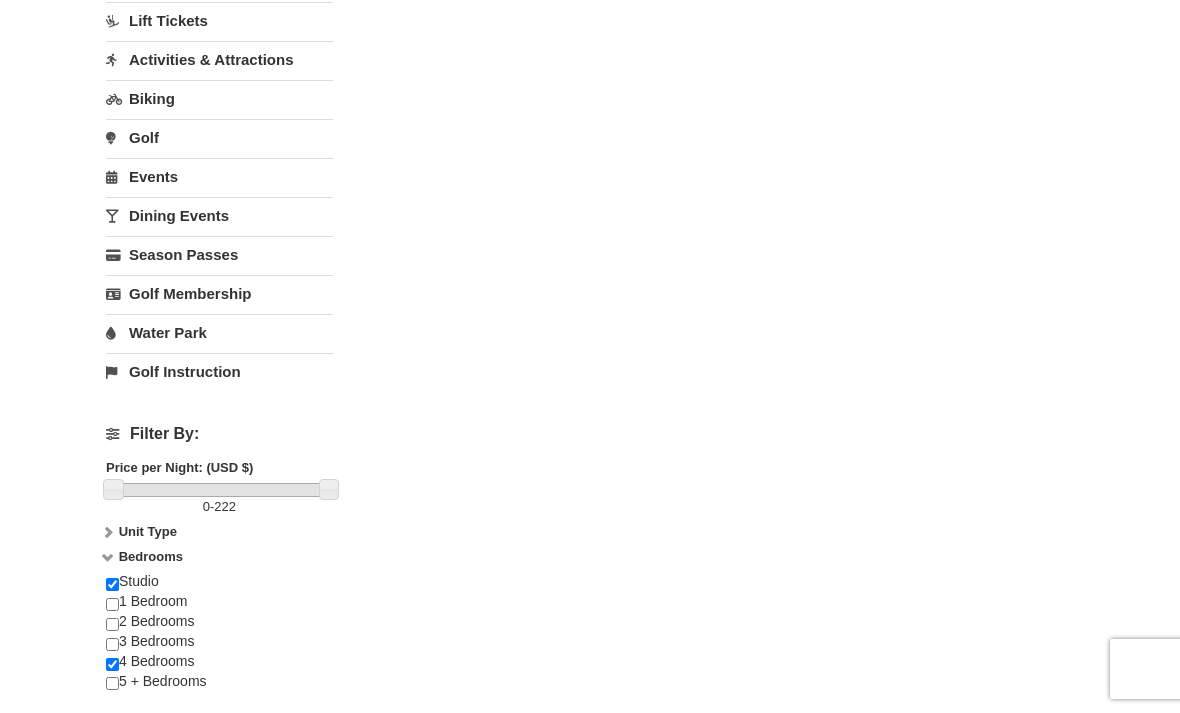 click at bounding box center (112, 664) 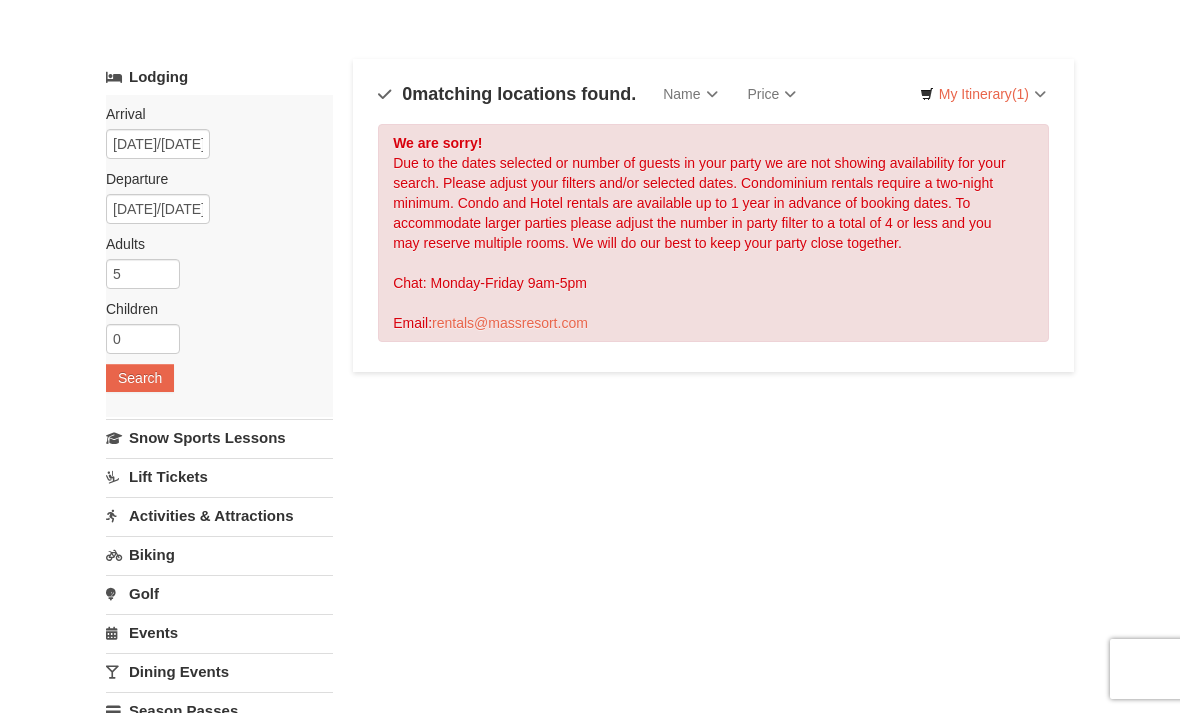 scroll, scrollTop: 0, scrollLeft: 0, axis: both 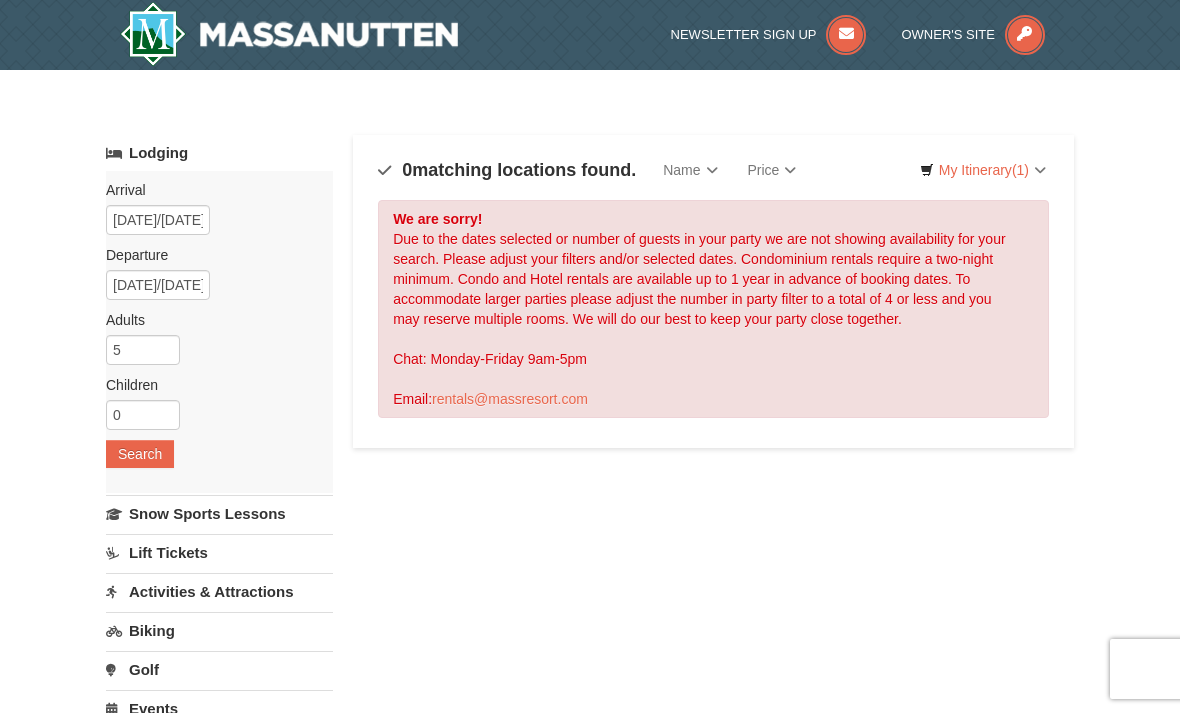 click on "Search" at bounding box center [140, 454] 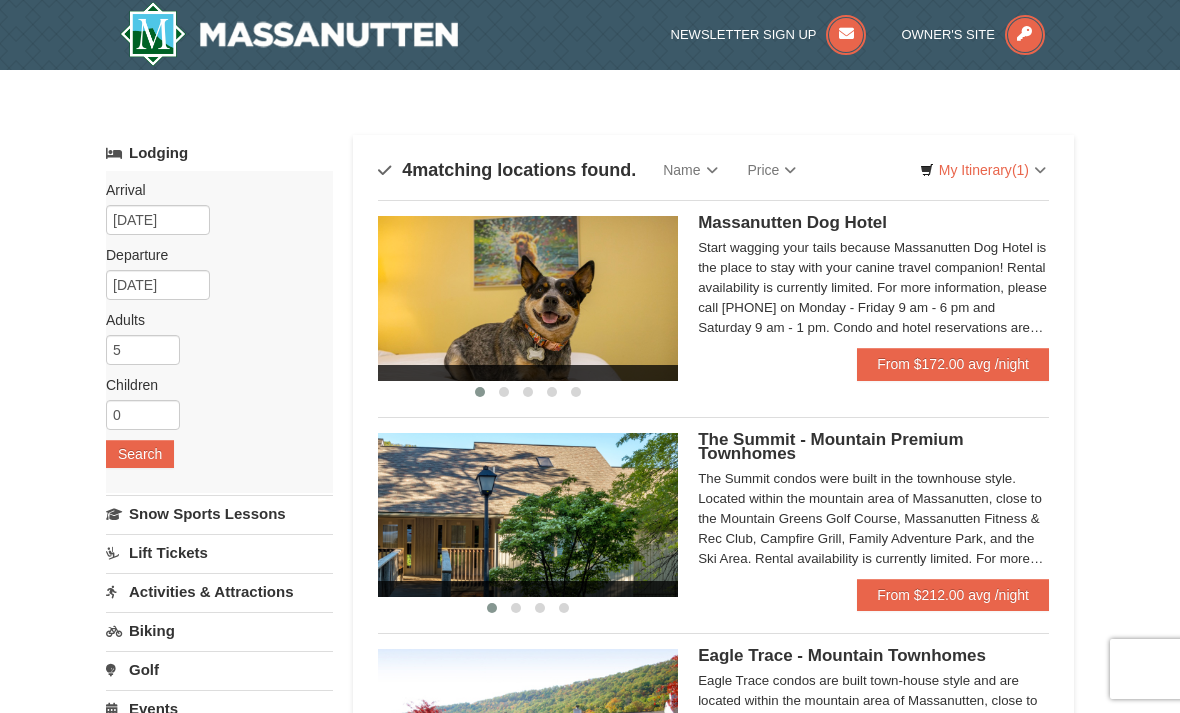 scroll, scrollTop: 0, scrollLeft: 0, axis: both 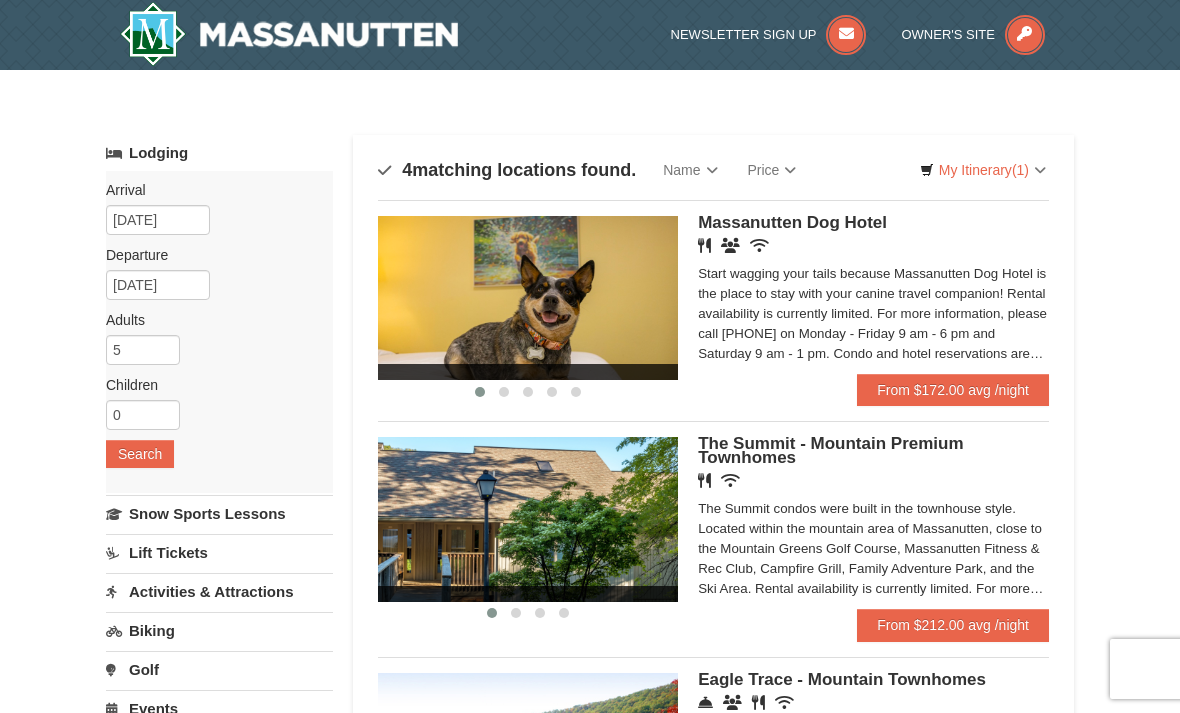 click at bounding box center (289, 34) 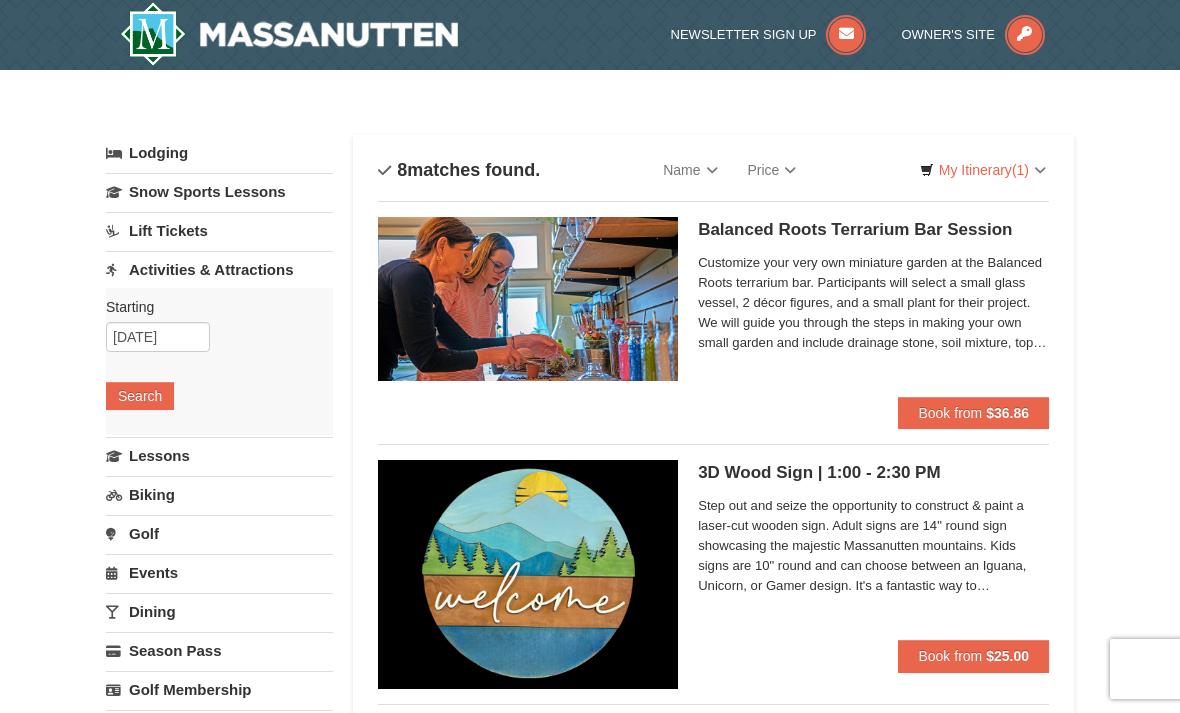 scroll, scrollTop: 0, scrollLeft: 0, axis: both 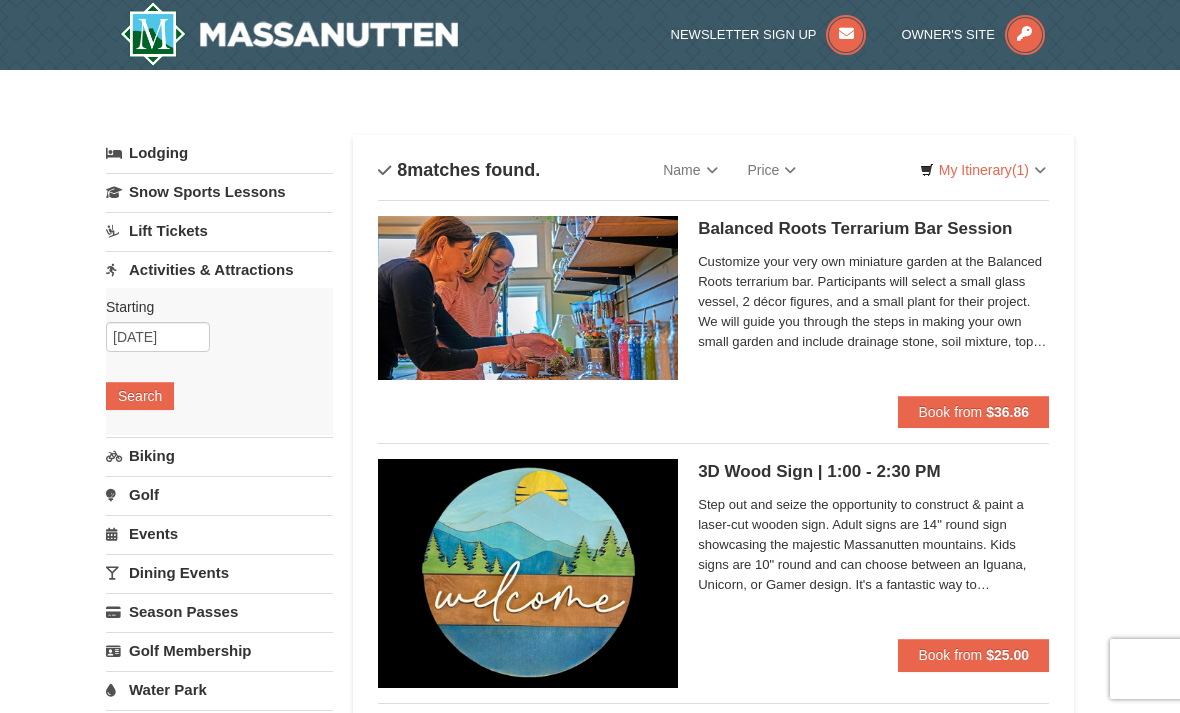 click on "Lift Tickets" at bounding box center (219, 230) 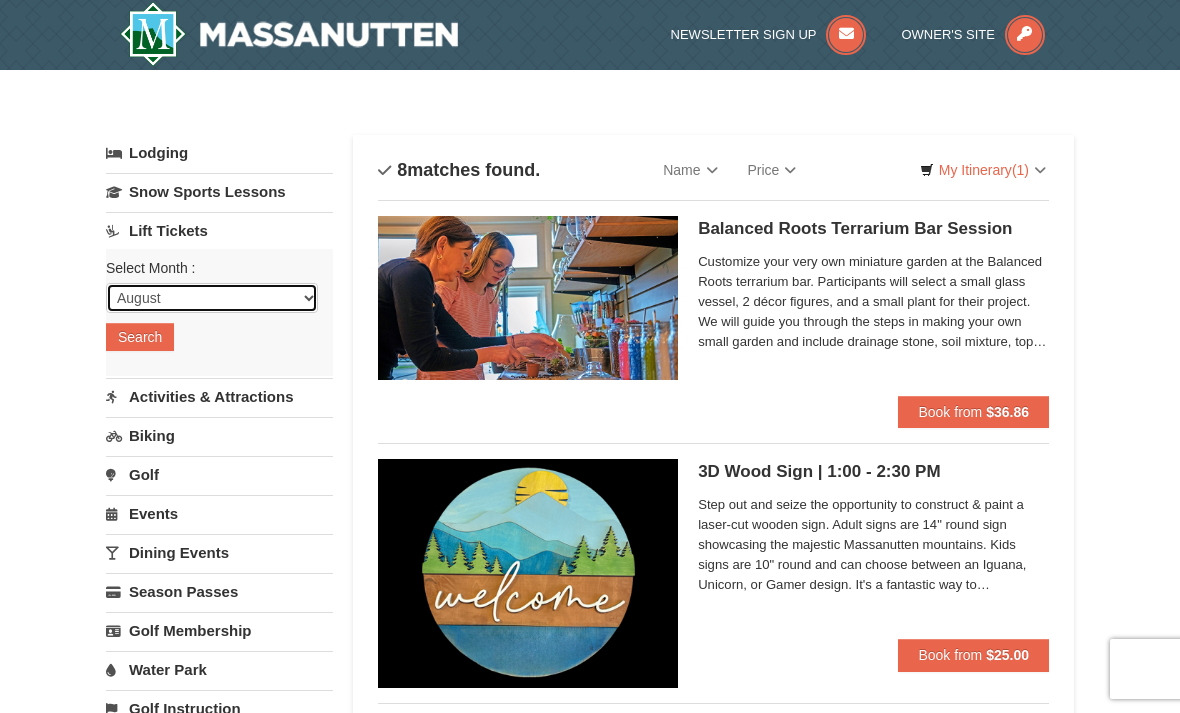 click on "August  September  October  November  December  January  February  March  April  May  June  July" at bounding box center (212, 298) 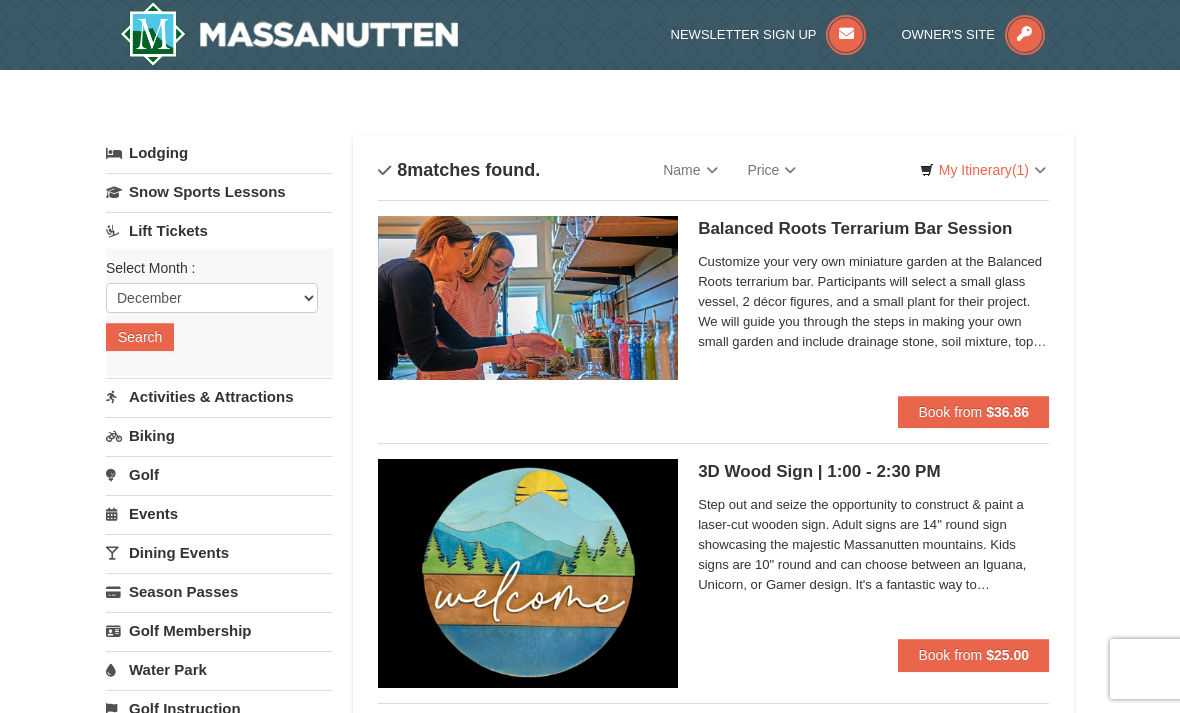 click on "Search" at bounding box center (140, 337) 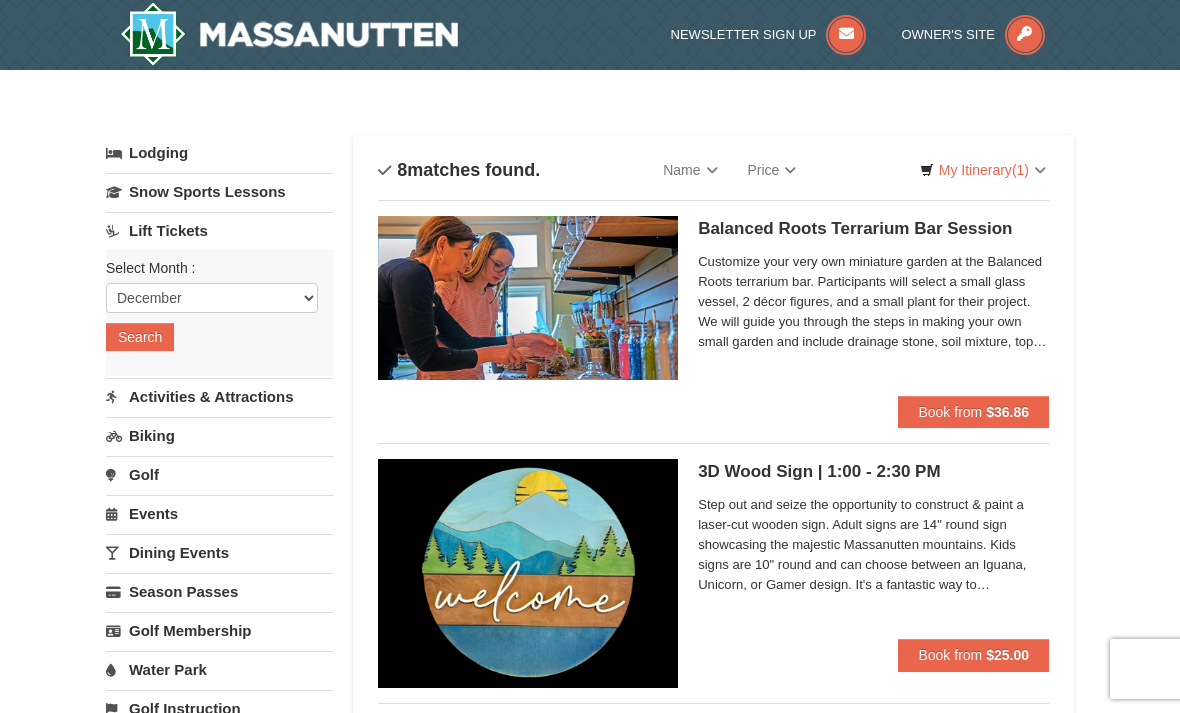 click on "Lift Tickets" at bounding box center [219, 230] 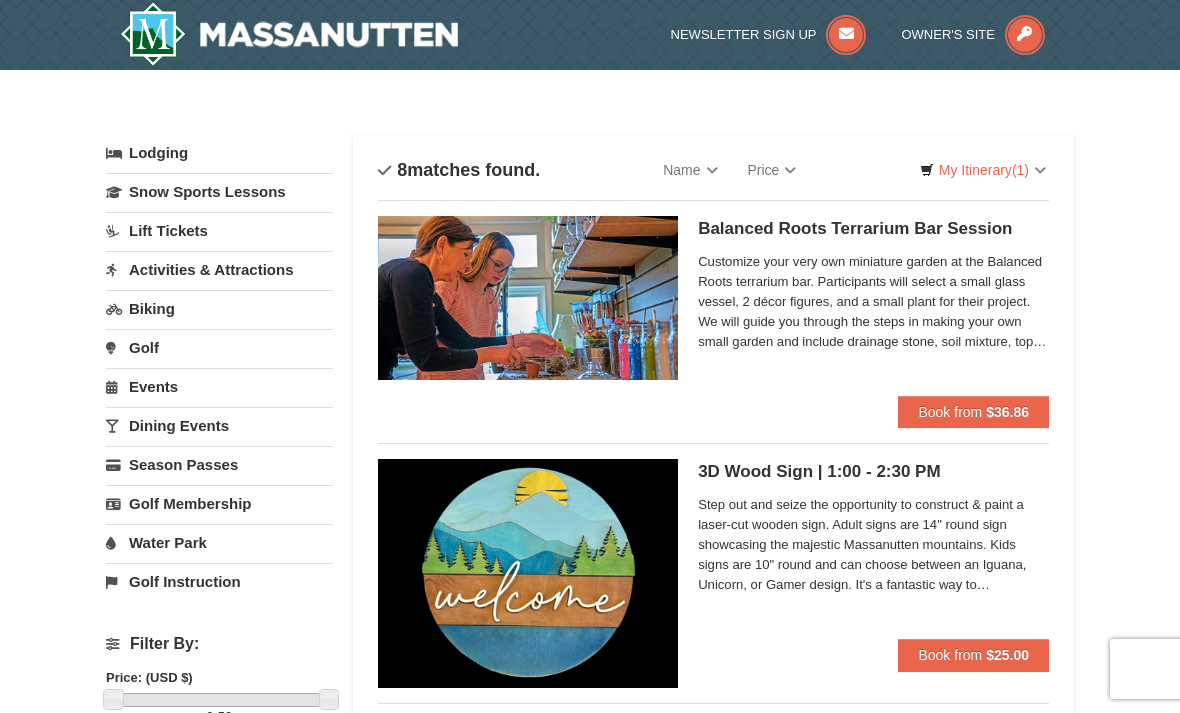 click on "Snow Sports Lessons" at bounding box center (219, 191) 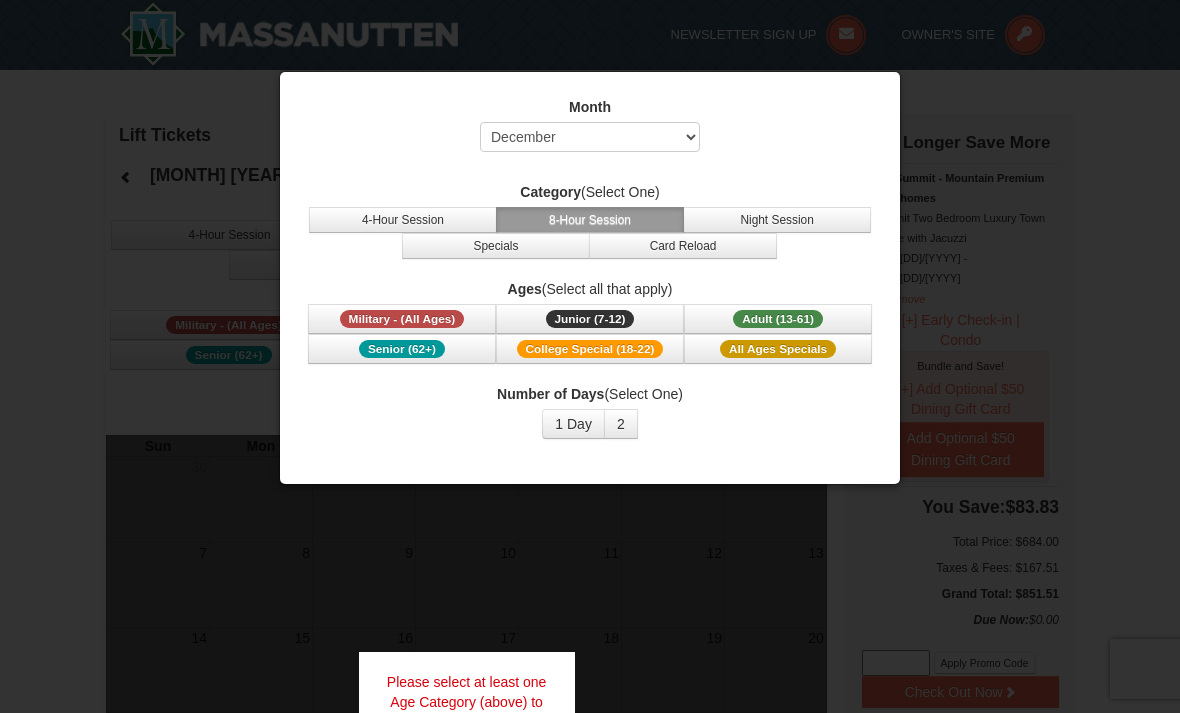 select on "12" 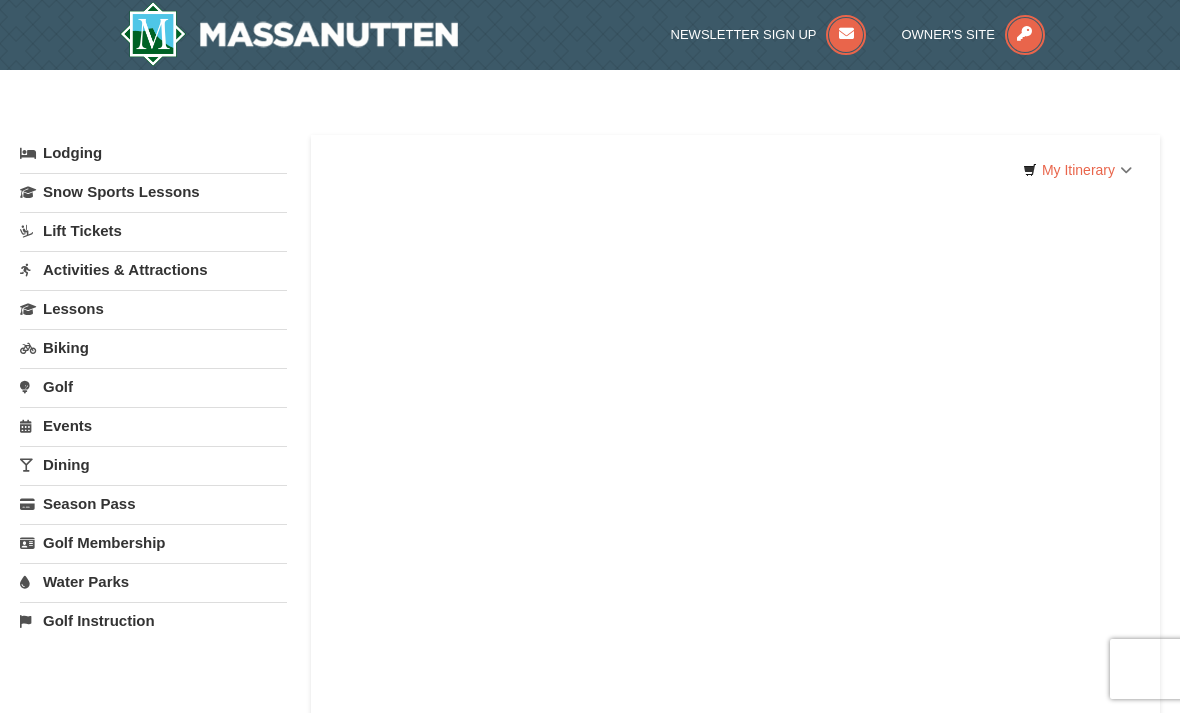 scroll, scrollTop: 0, scrollLeft: 0, axis: both 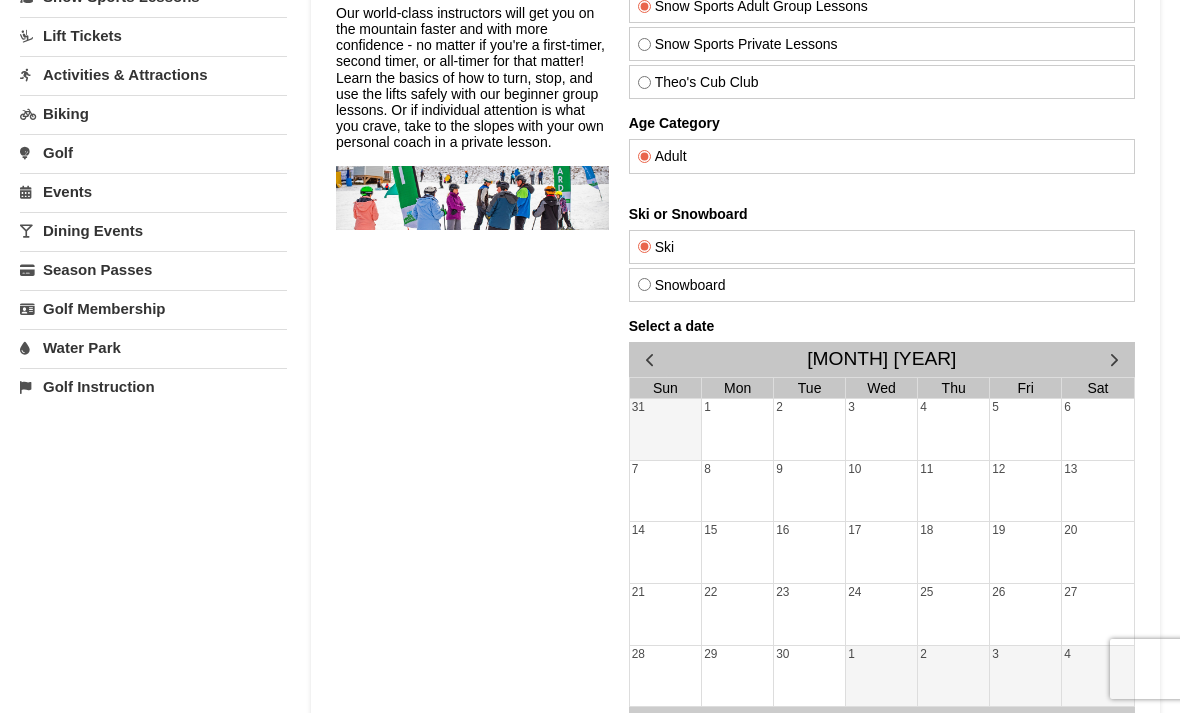 click at bounding box center [1114, 359] 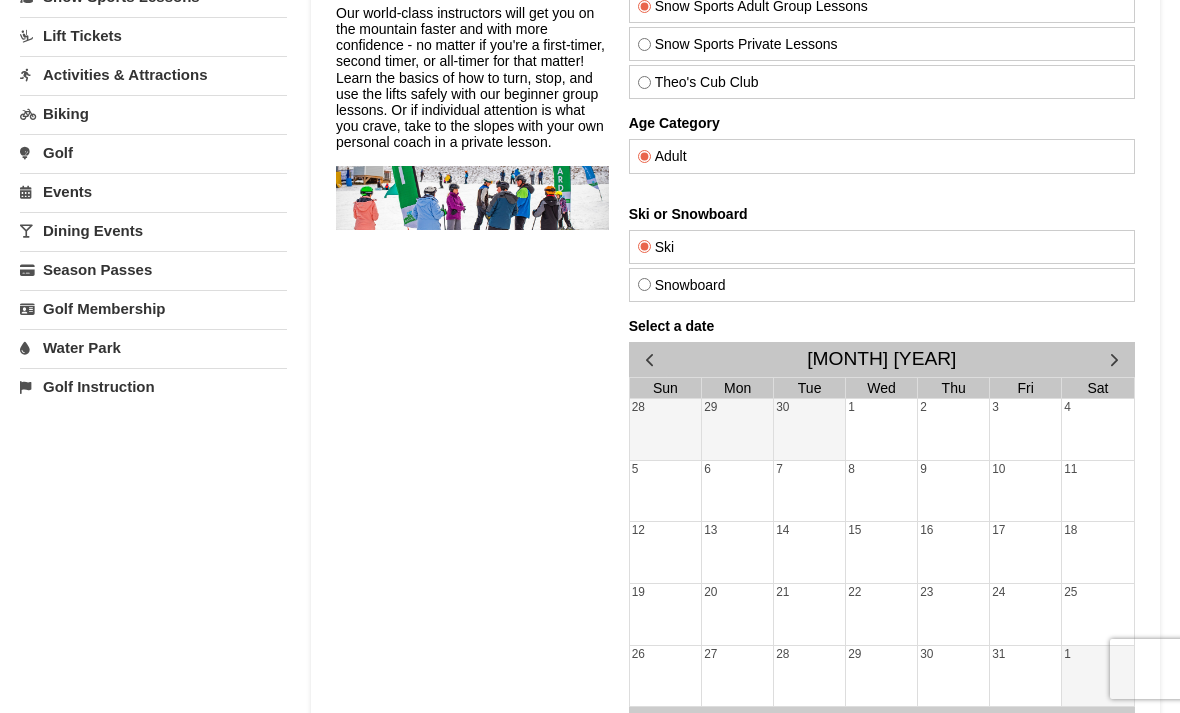 click at bounding box center [1114, 359] 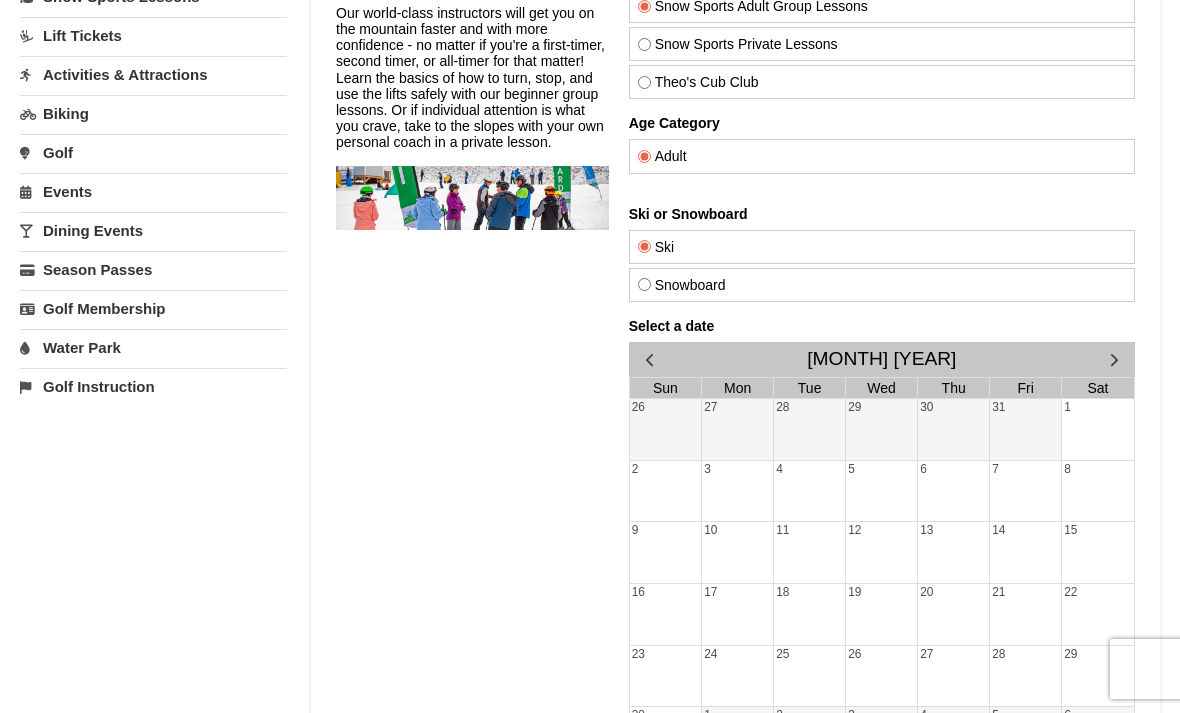 click at bounding box center [1114, 359] 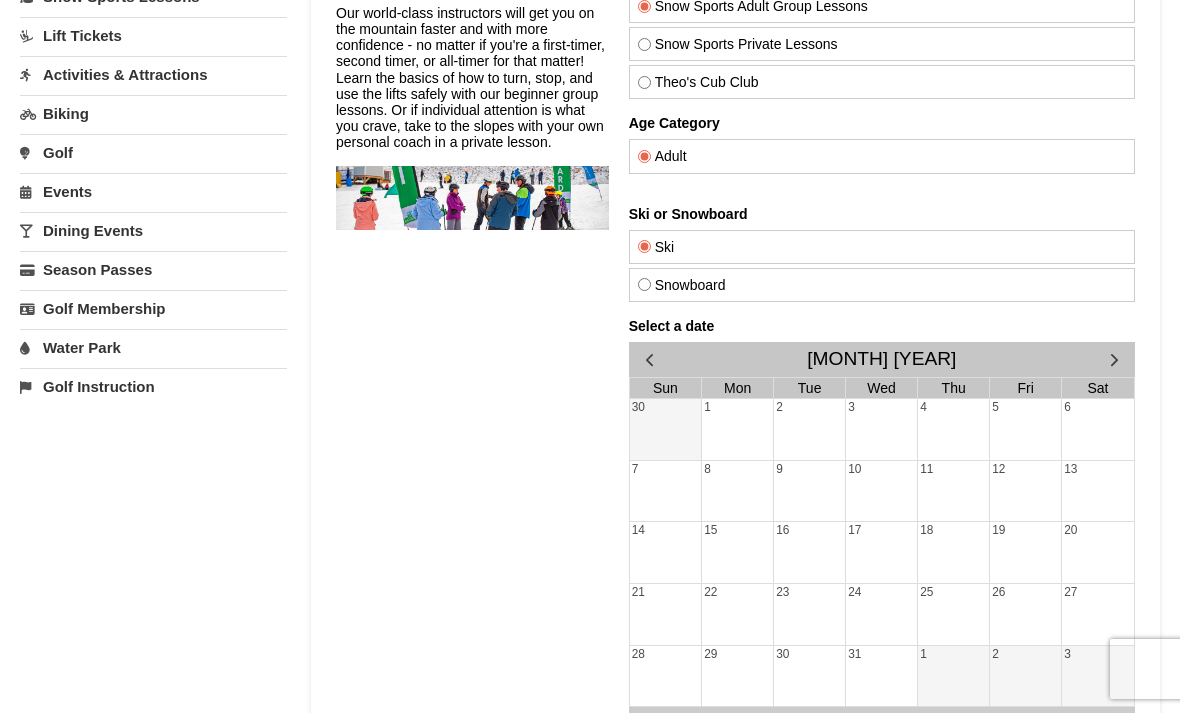click at bounding box center (737, 555) 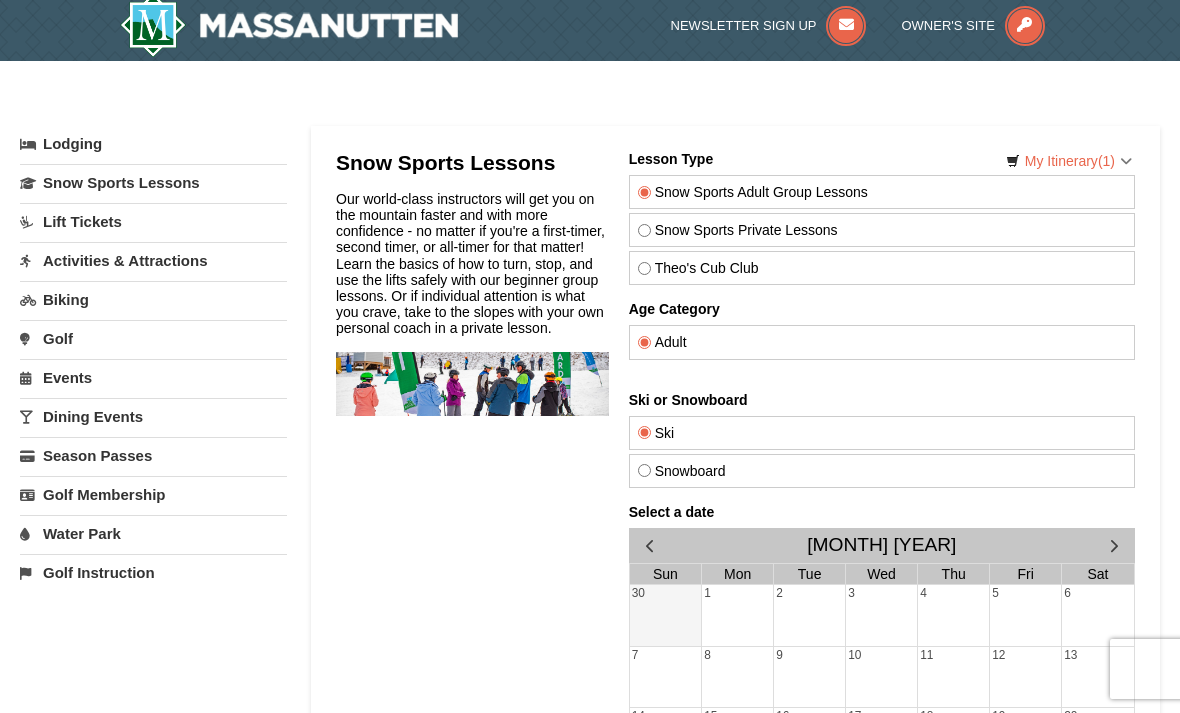 scroll, scrollTop: 0, scrollLeft: 0, axis: both 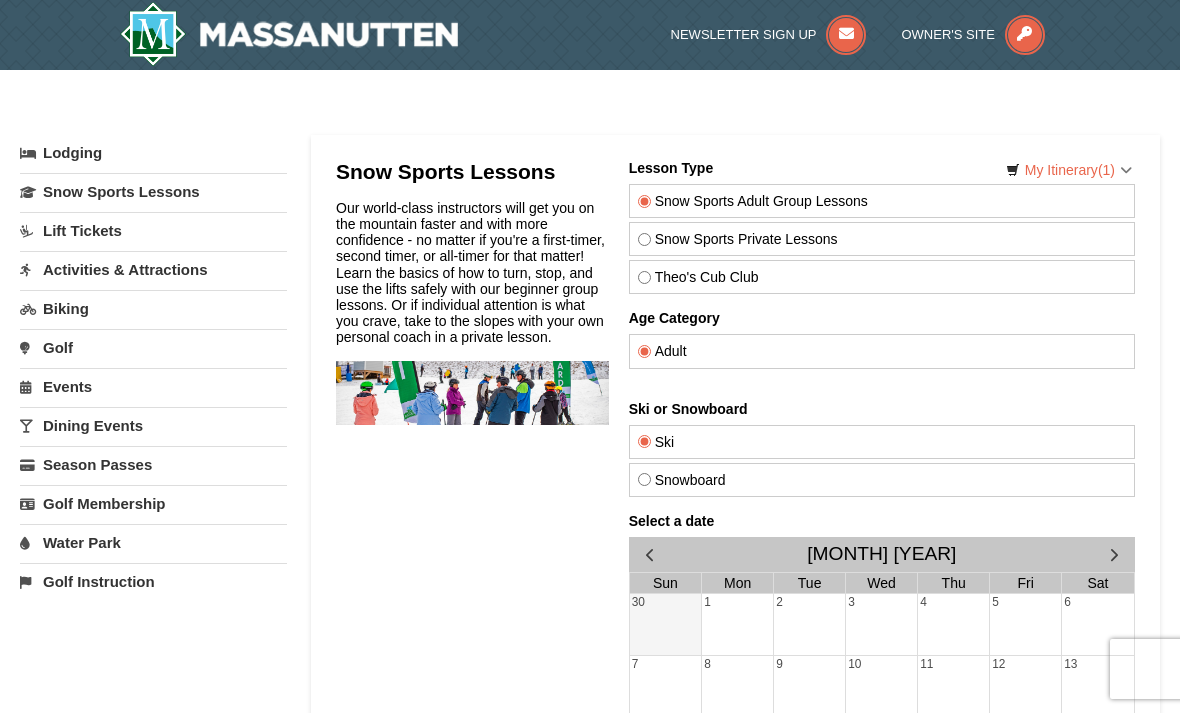 click on "Snow Sports Private Lessons" at bounding box center [882, 239] 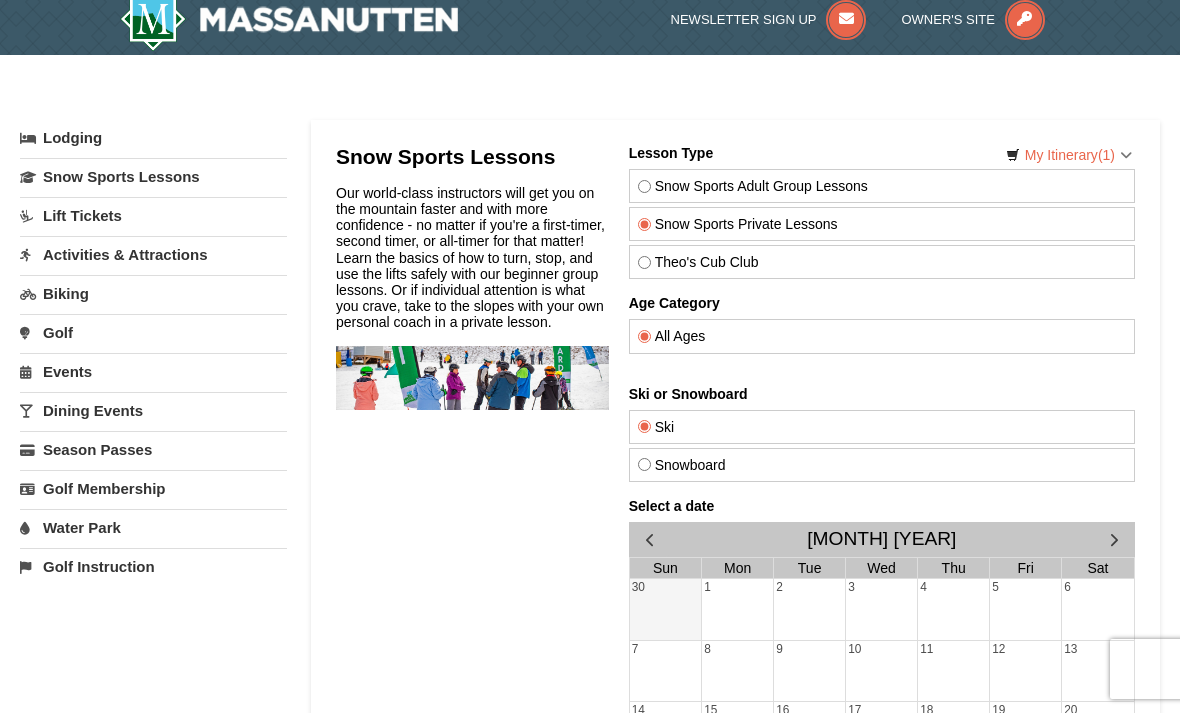 scroll, scrollTop: 14, scrollLeft: 0, axis: vertical 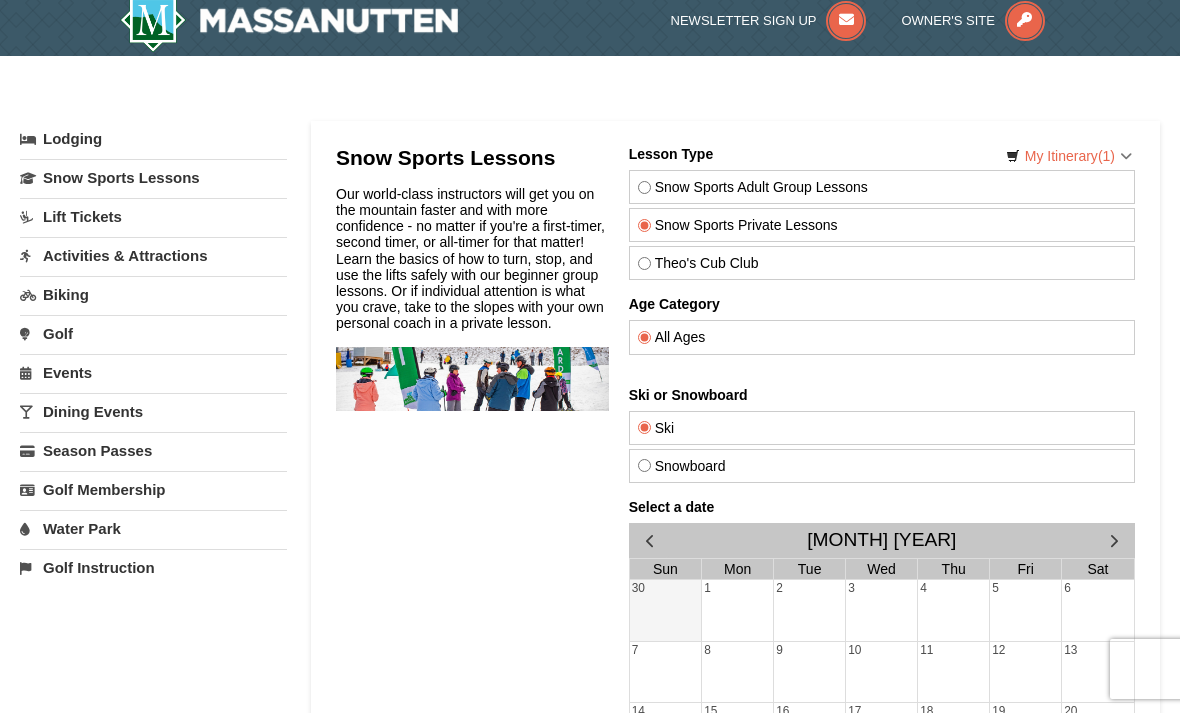 click on "(1)" at bounding box center (1106, 156) 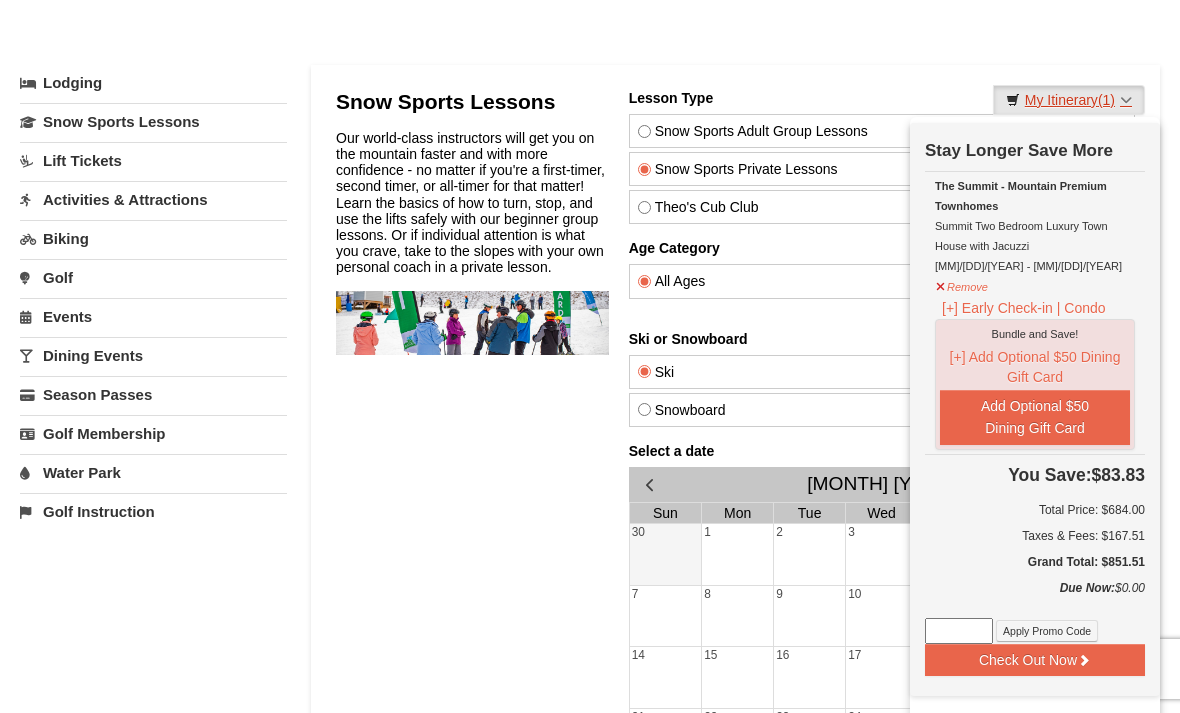 scroll, scrollTop: 67, scrollLeft: 0, axis: vertical 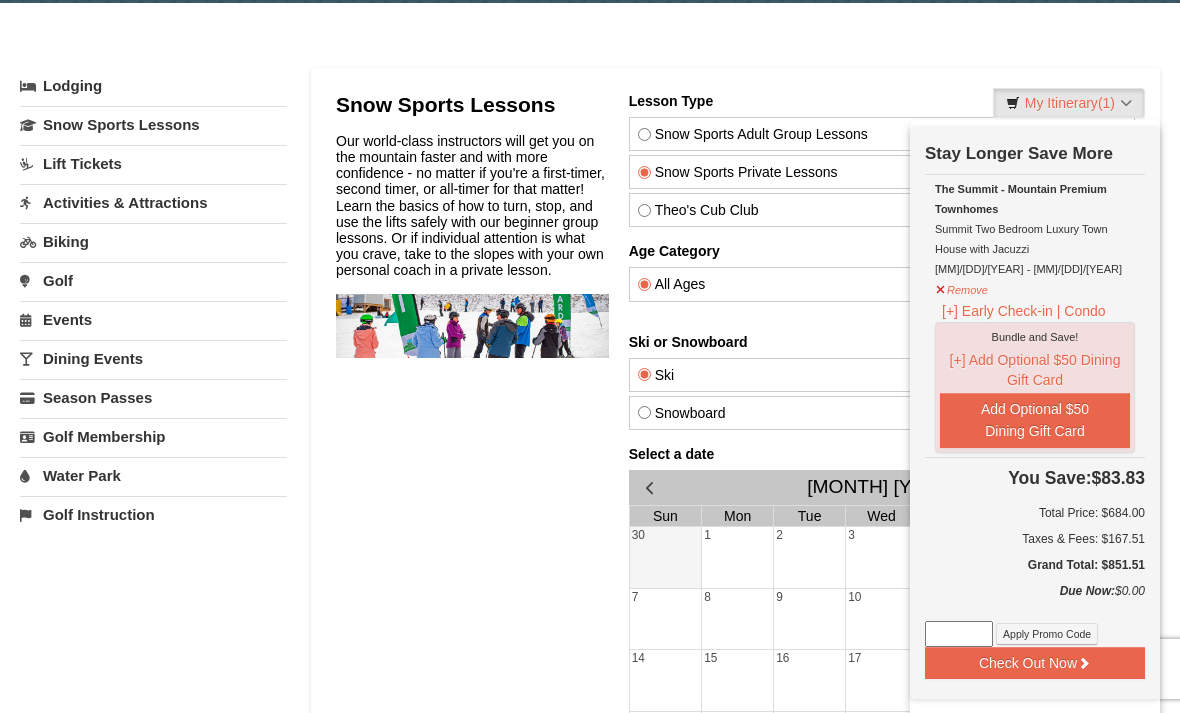 click at bounding box center [590, 356] 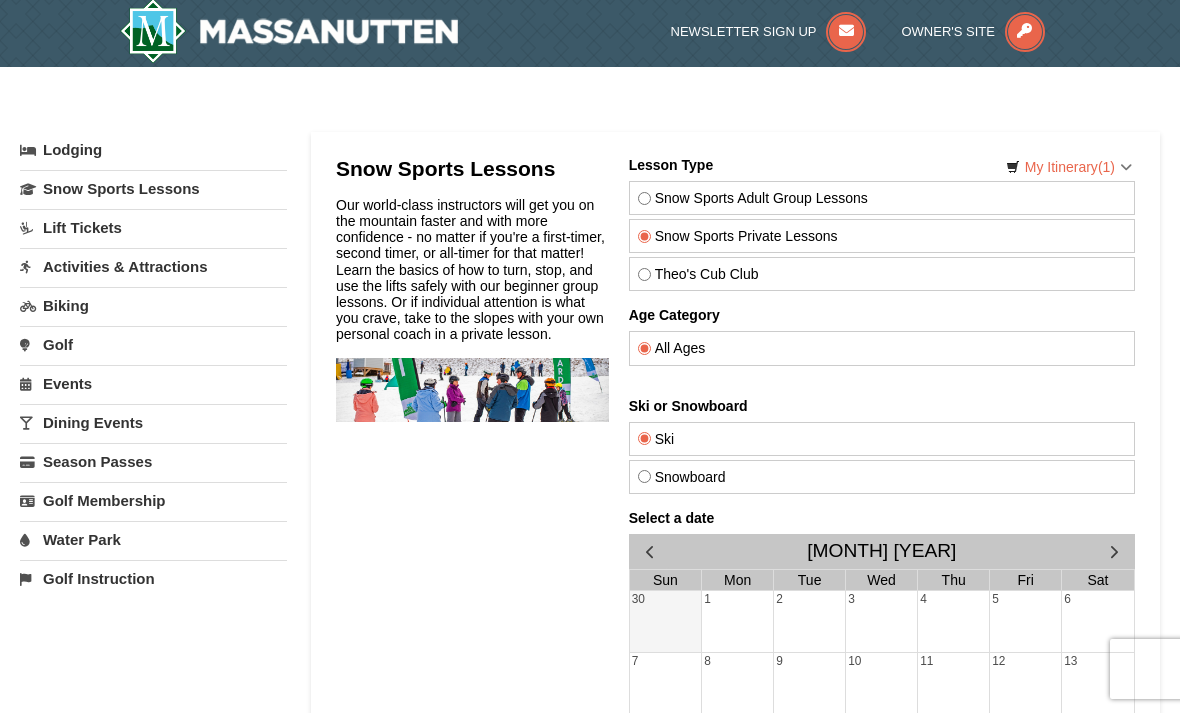 scroll, scrollTop: 0, scrollLeft: 0, axis: both 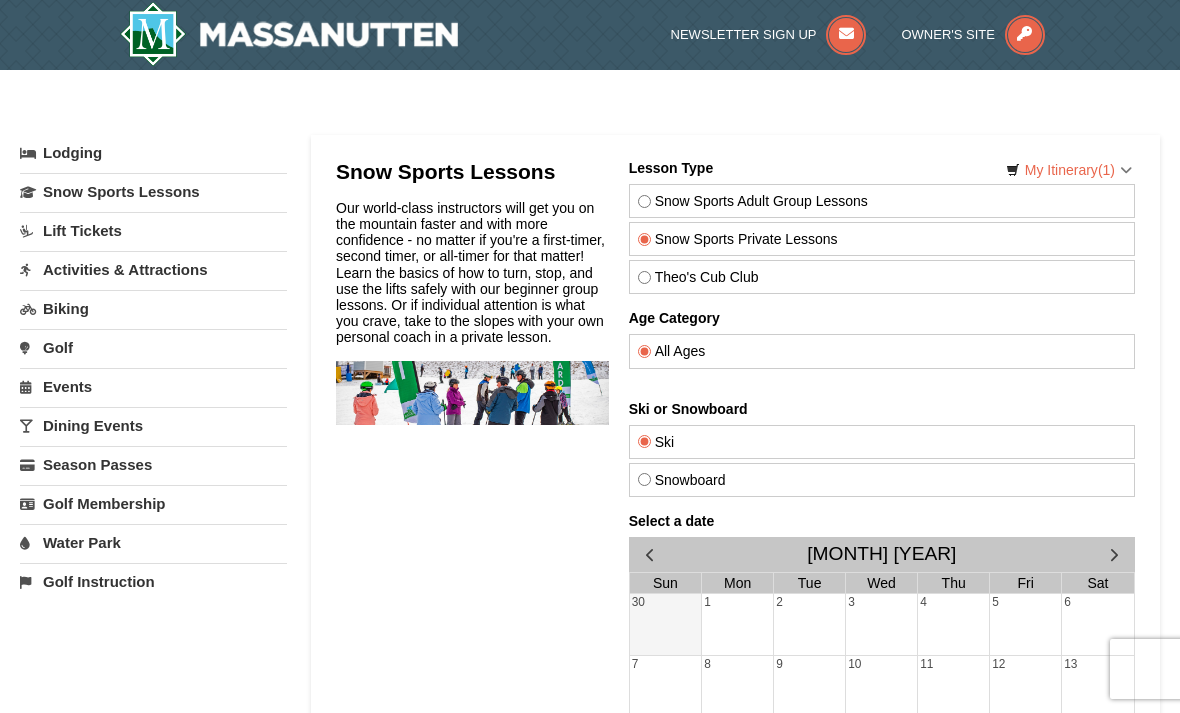 click on "My Itinerary (1)" at bounding box center (1069, 170) 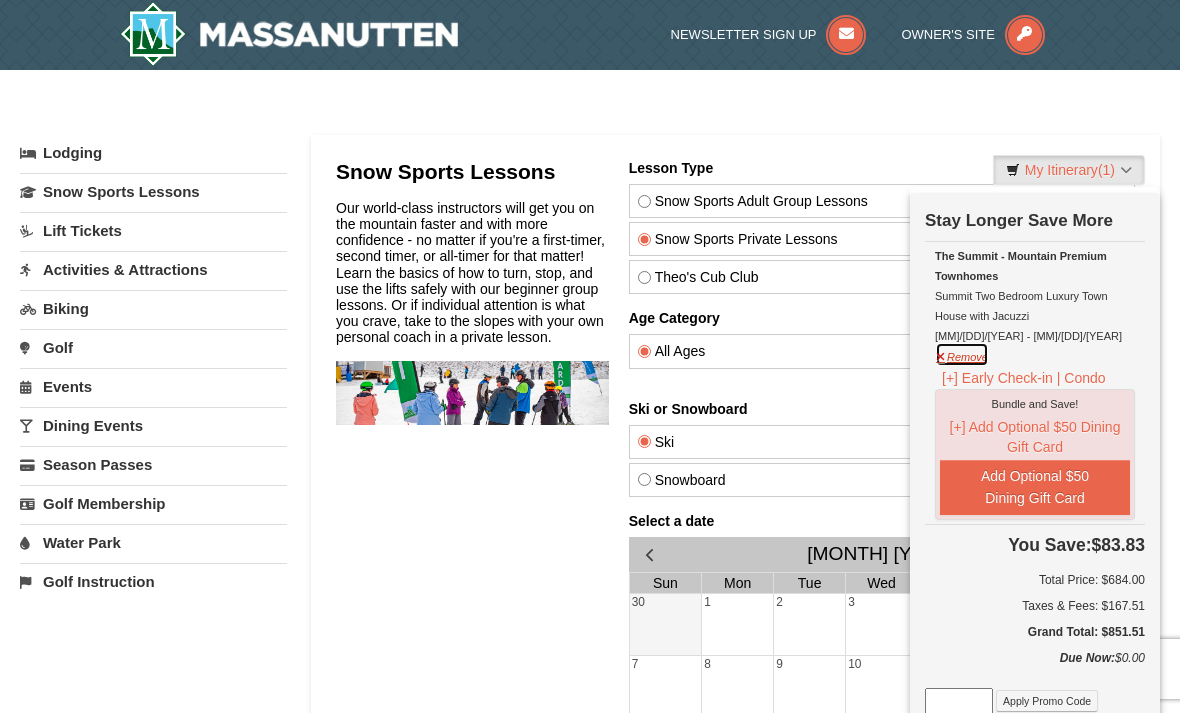 click on "Remove" at bounding box center (962, 354) 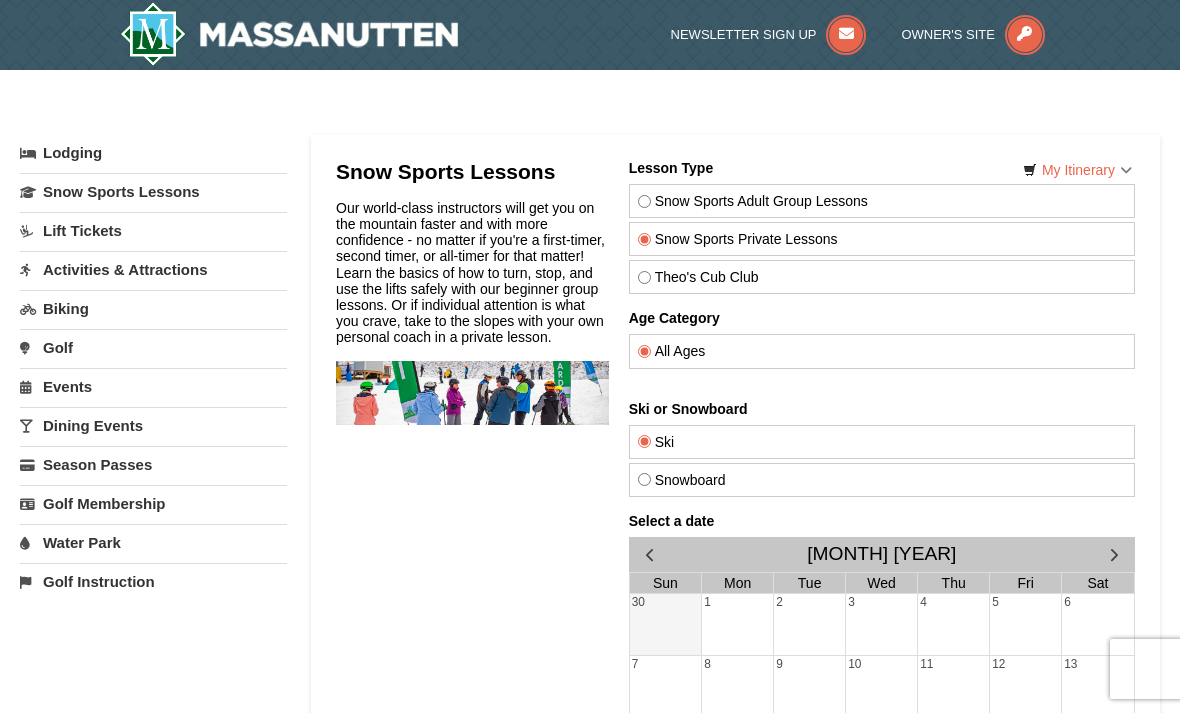 click on "Lift Tickets" at bounding box center [153, 230] 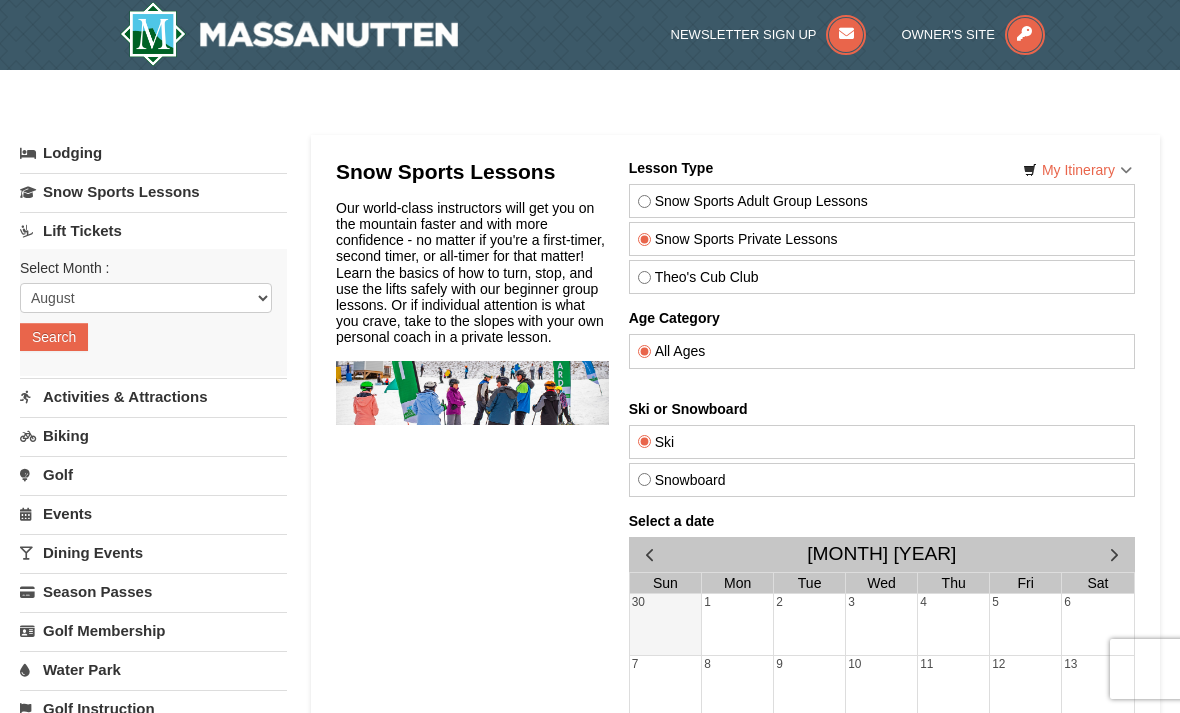 click on "Snow Sports Lessons" at bounding box center [153, 191] 